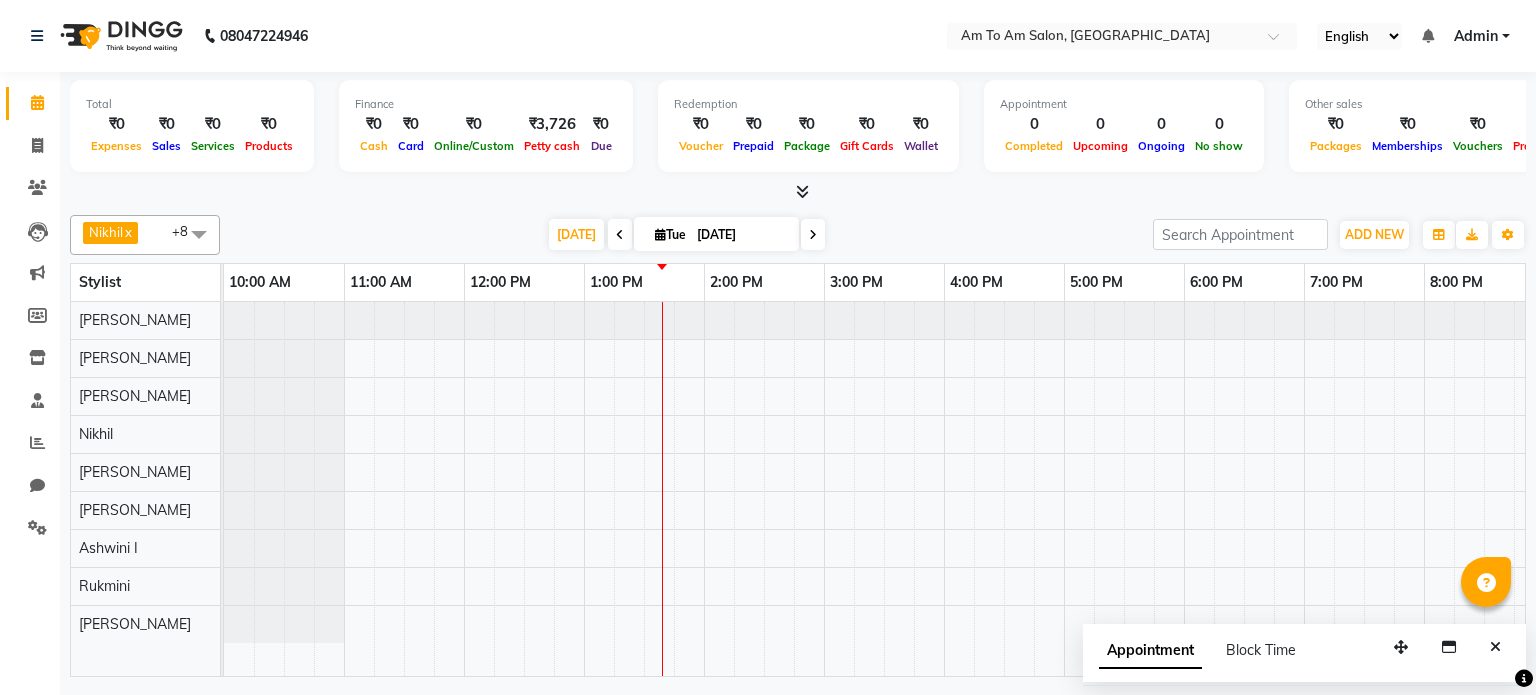 scroll, scrollTop: 0, scrollLeft: 0, axis: both 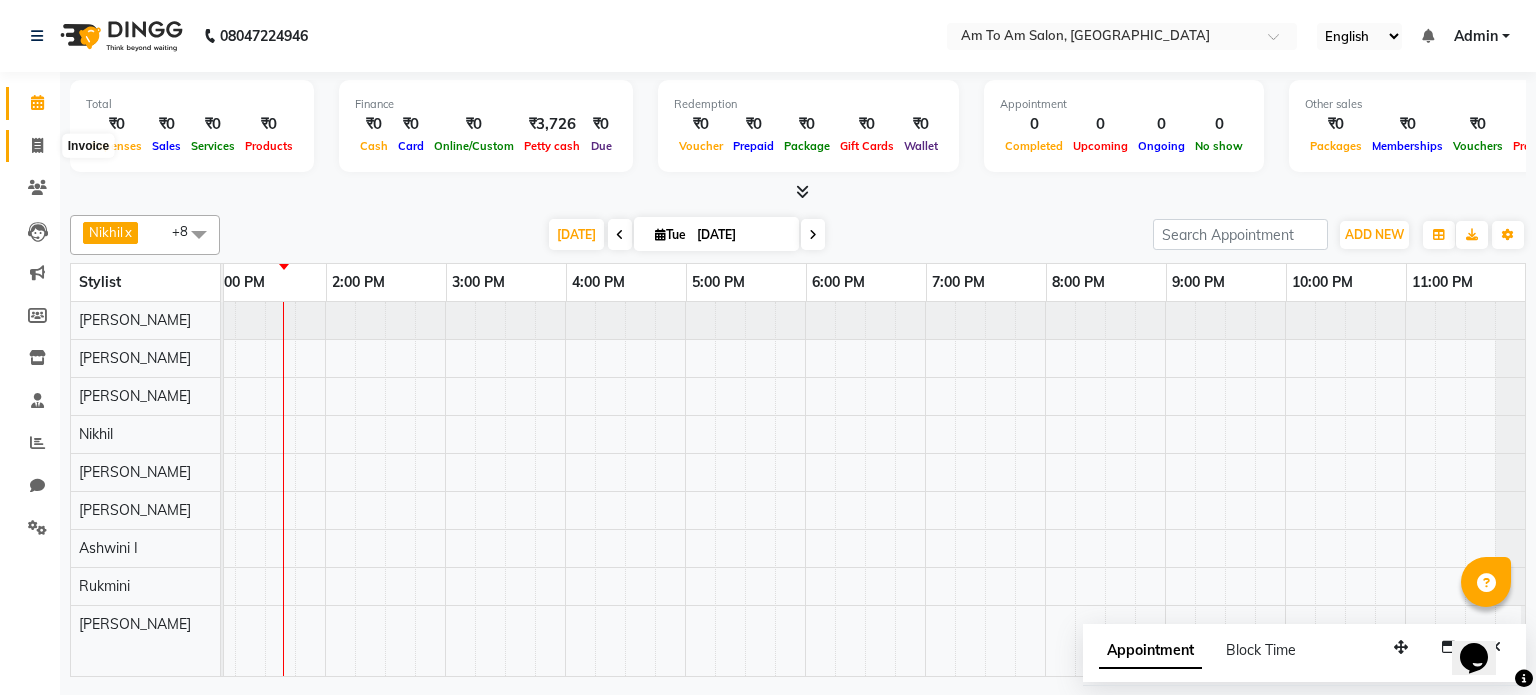 click 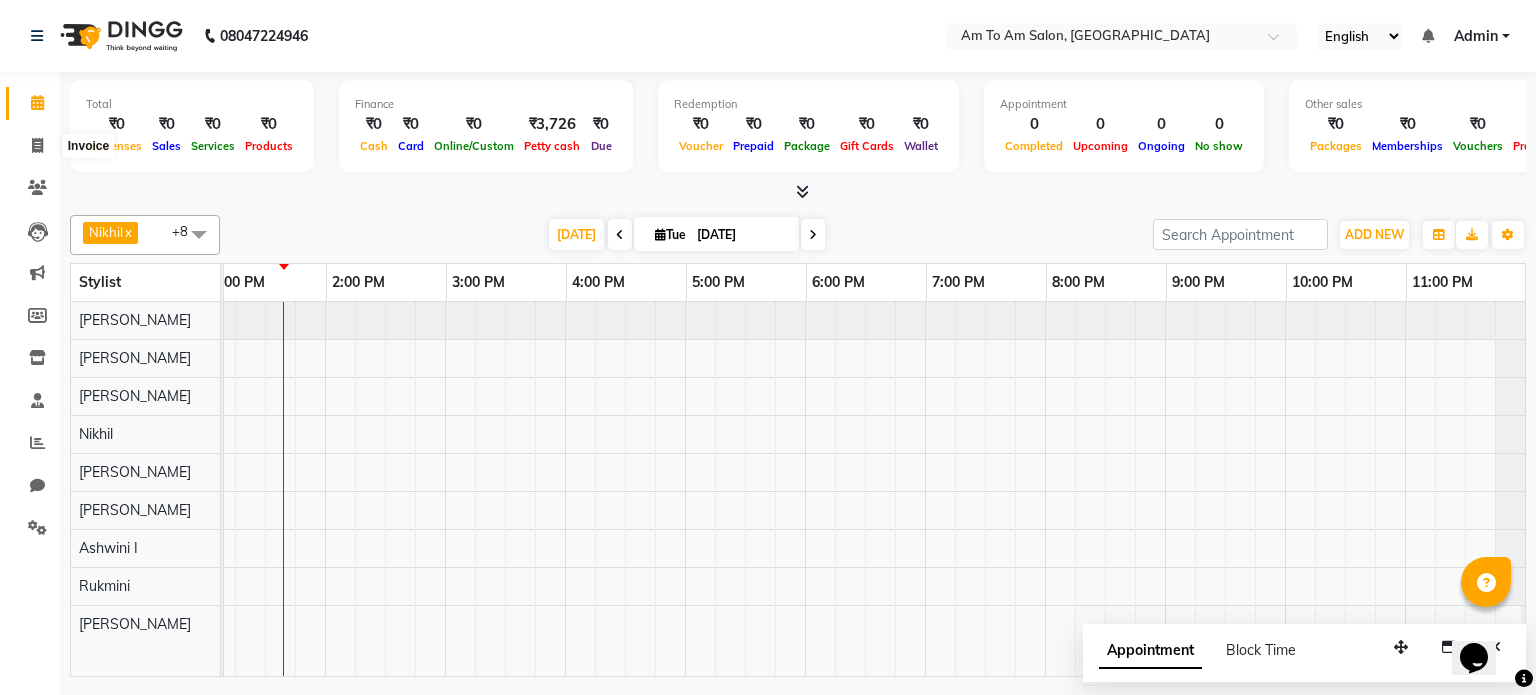 select on "6661" 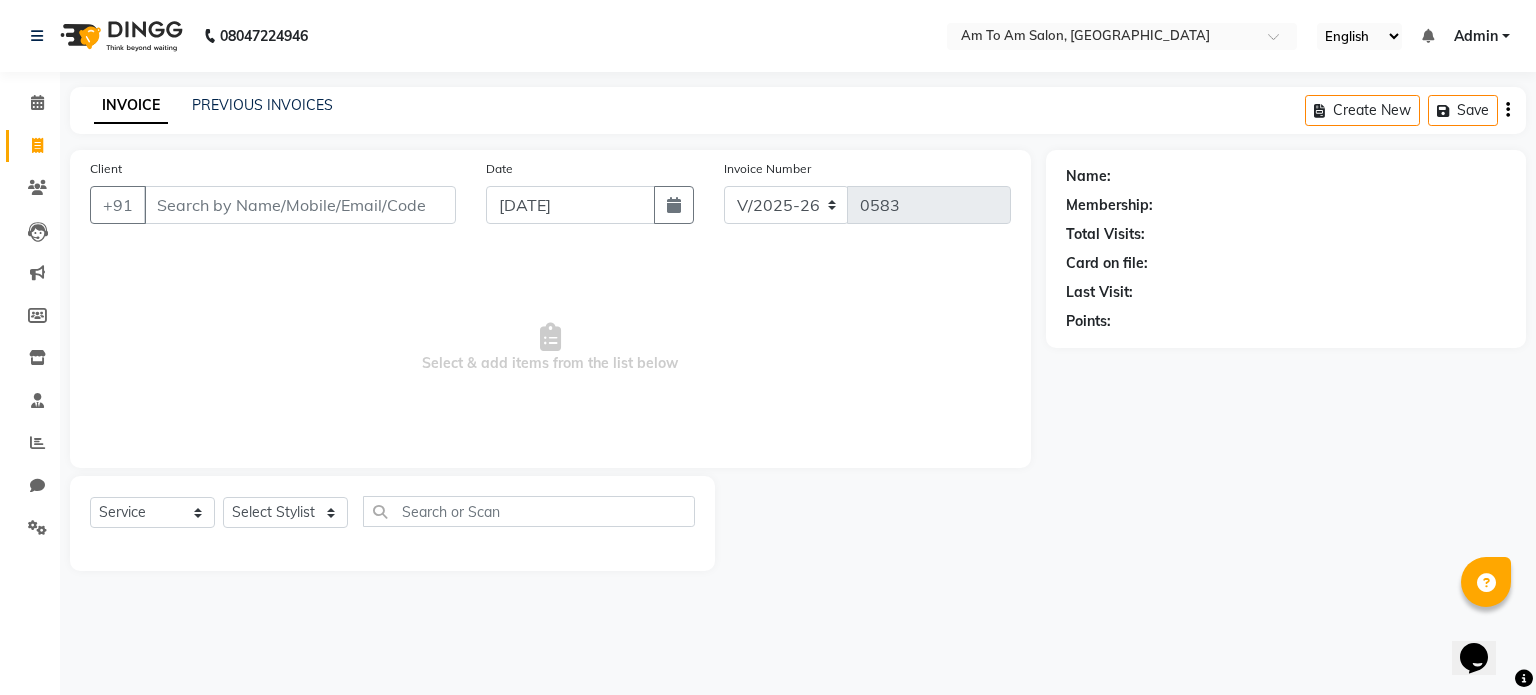 select on "51659" 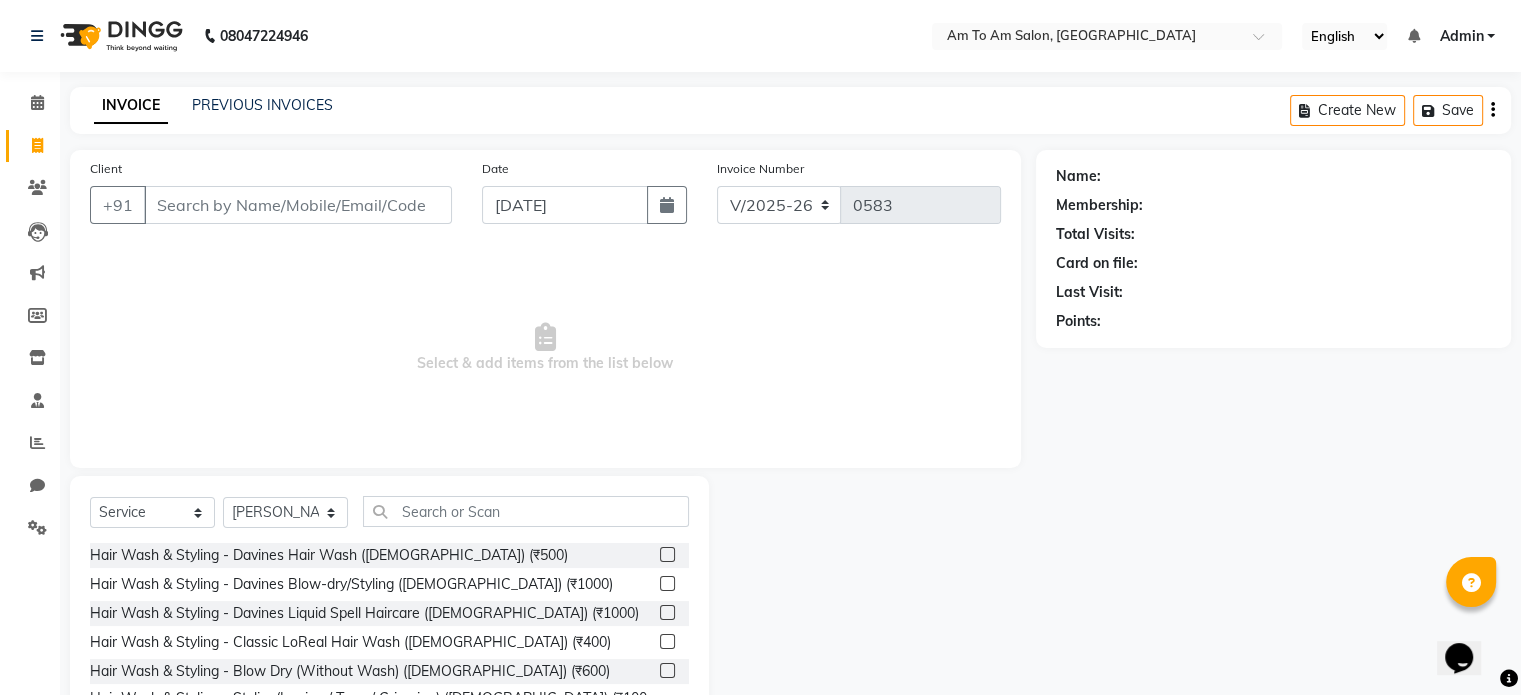 click on "Client" at bounding box center (298, 205) 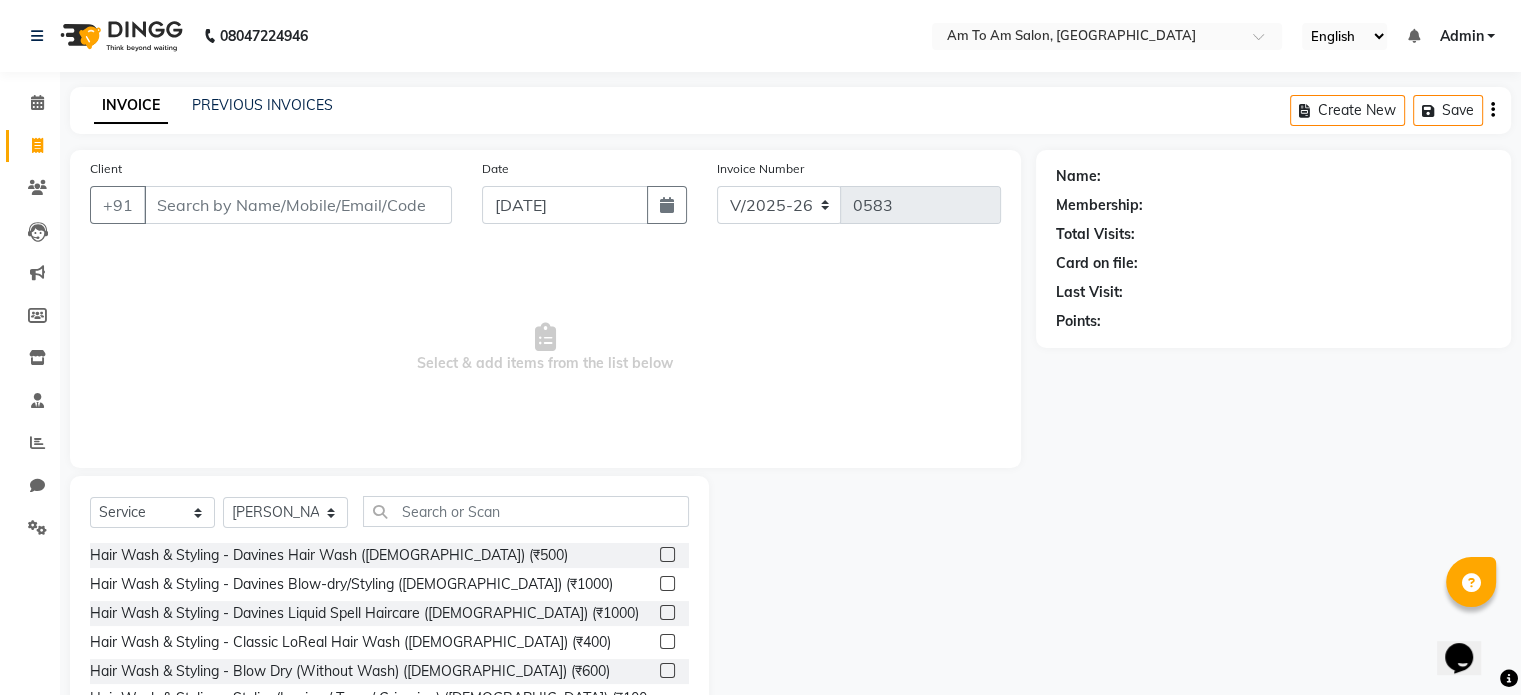 click on "Client" at bounding box center [298, 205] 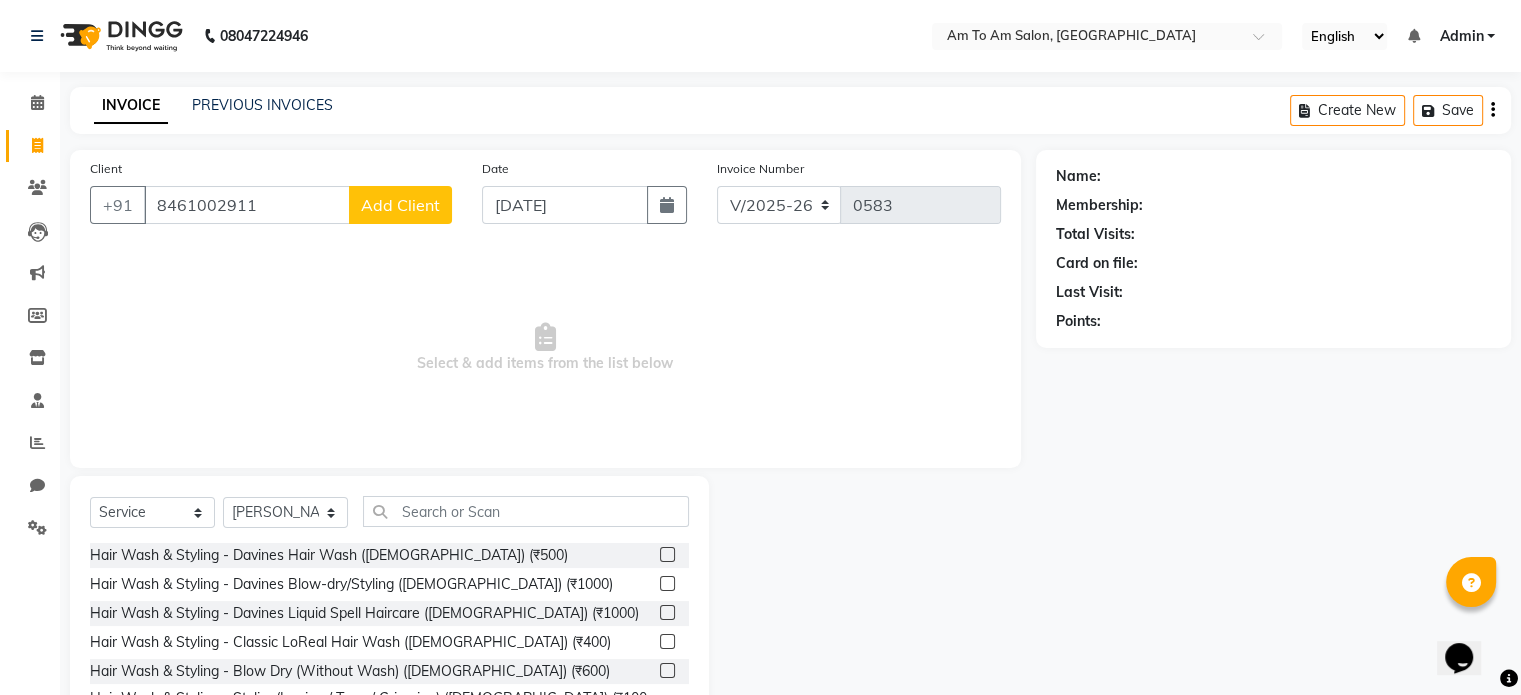 type on "8461002911" 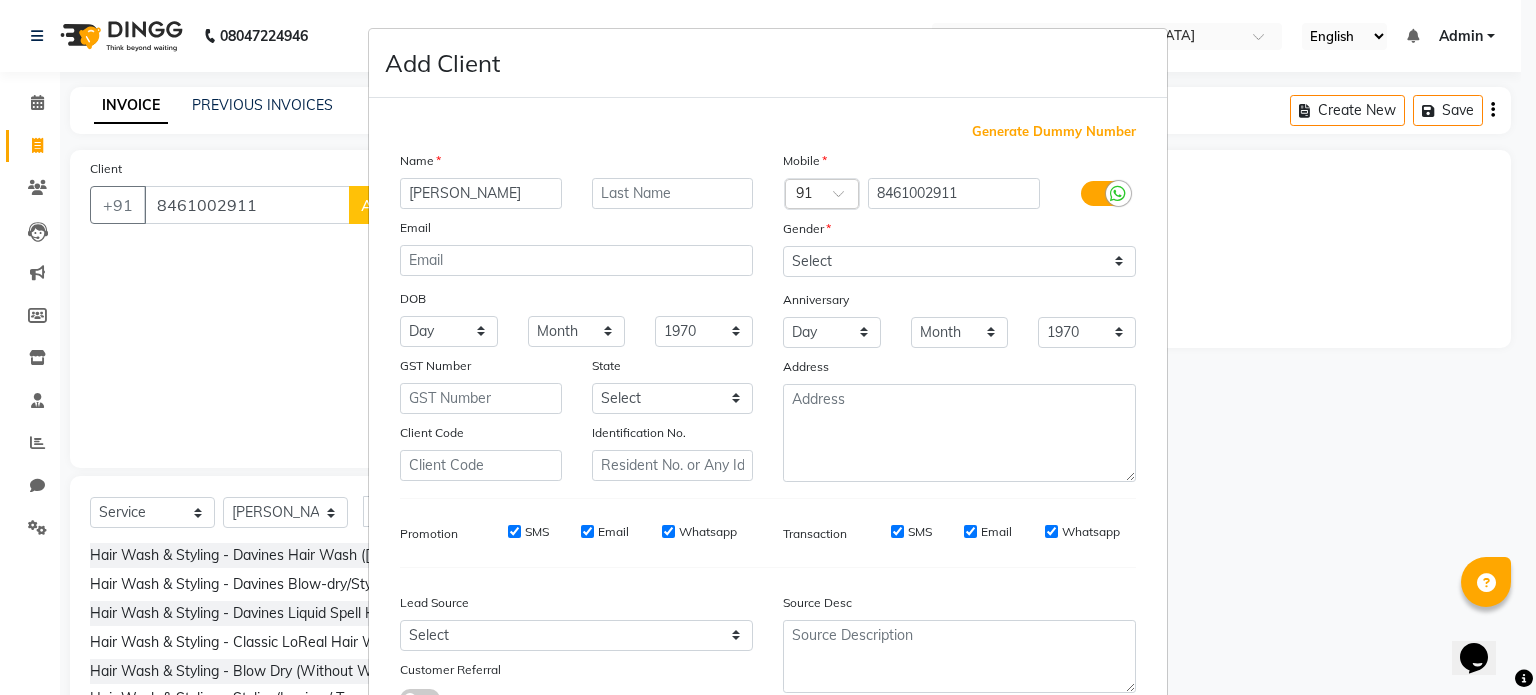 click on "[PERSON_NAME]" at bounding box center [481, 193] 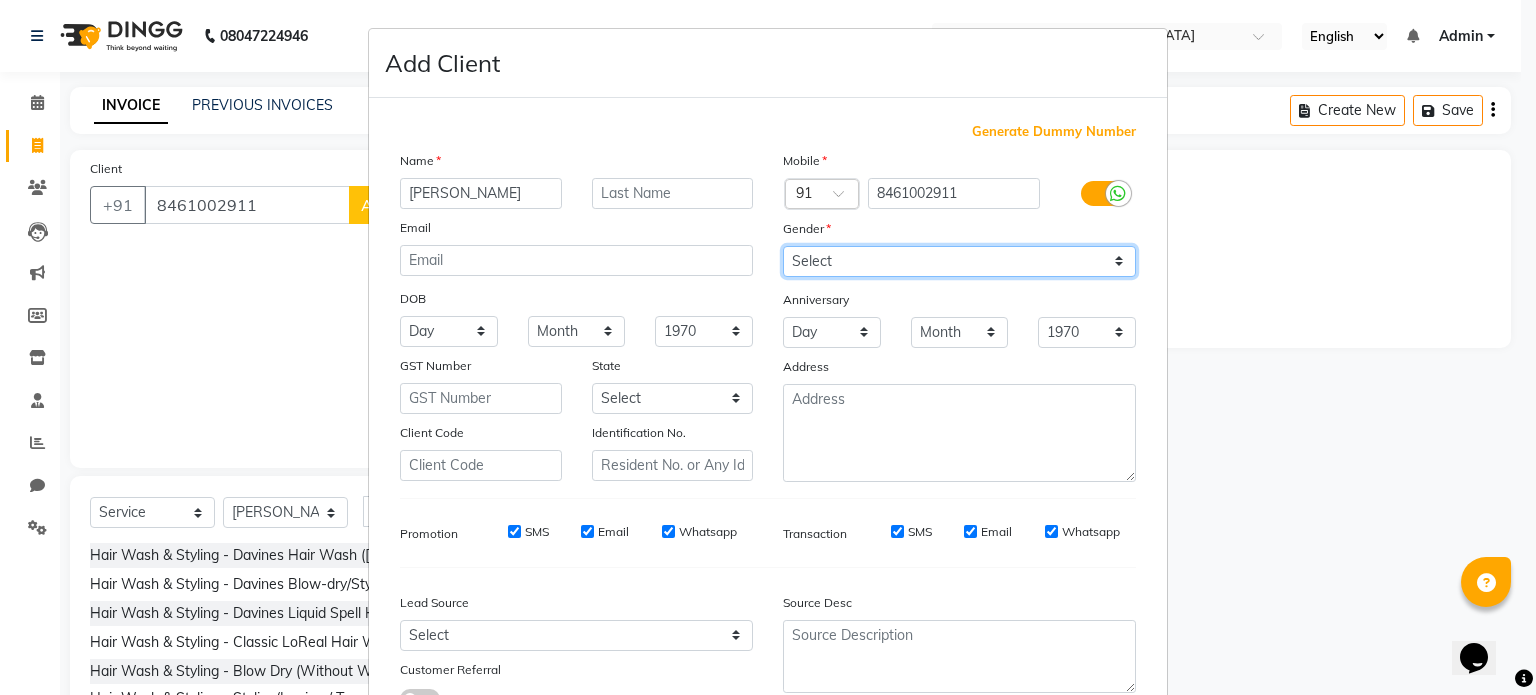 click on "Select [DEMOGRAPHIC_DATA] [DEMOGRAPHIC_DATA] Other Prefer Not To Say" at bounding box center (959, 261) 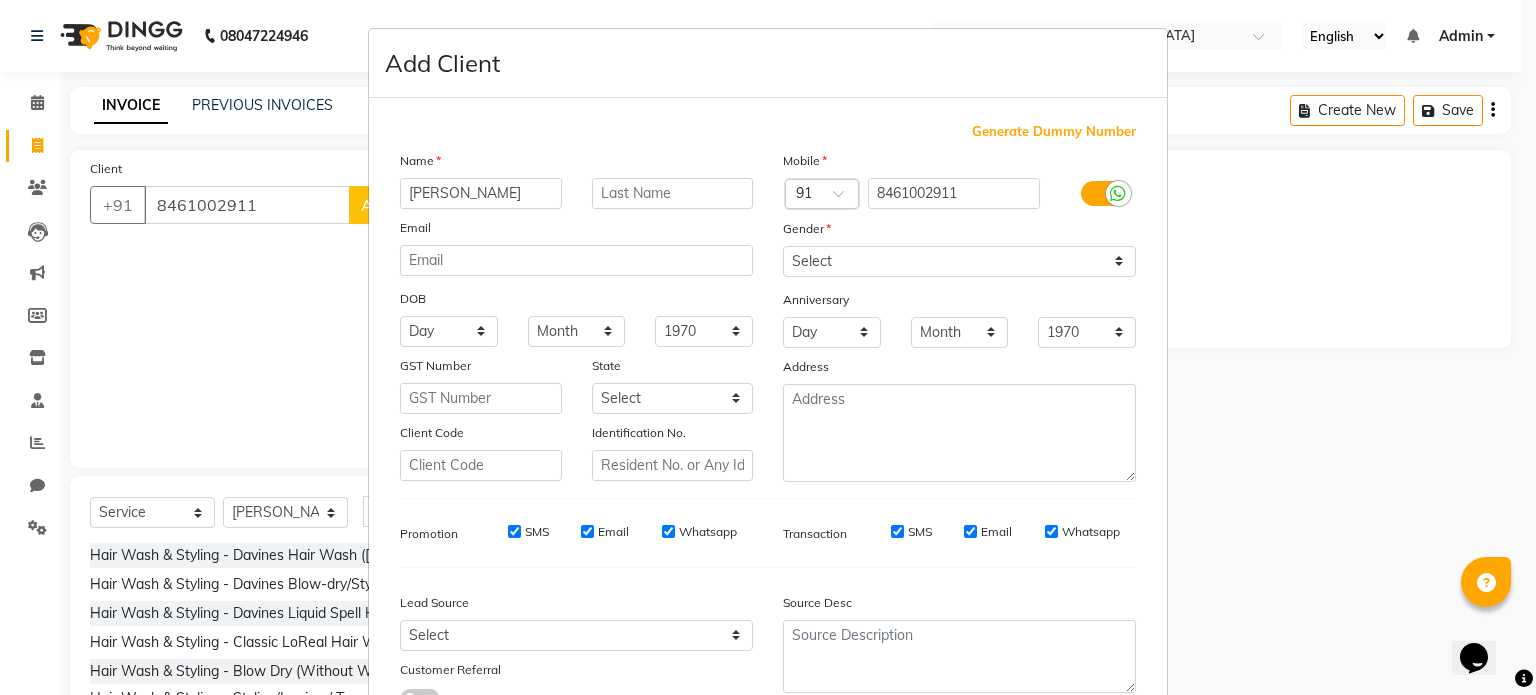 scroll, scrollTop: 161, scrollLeft: 0, axis: vertical 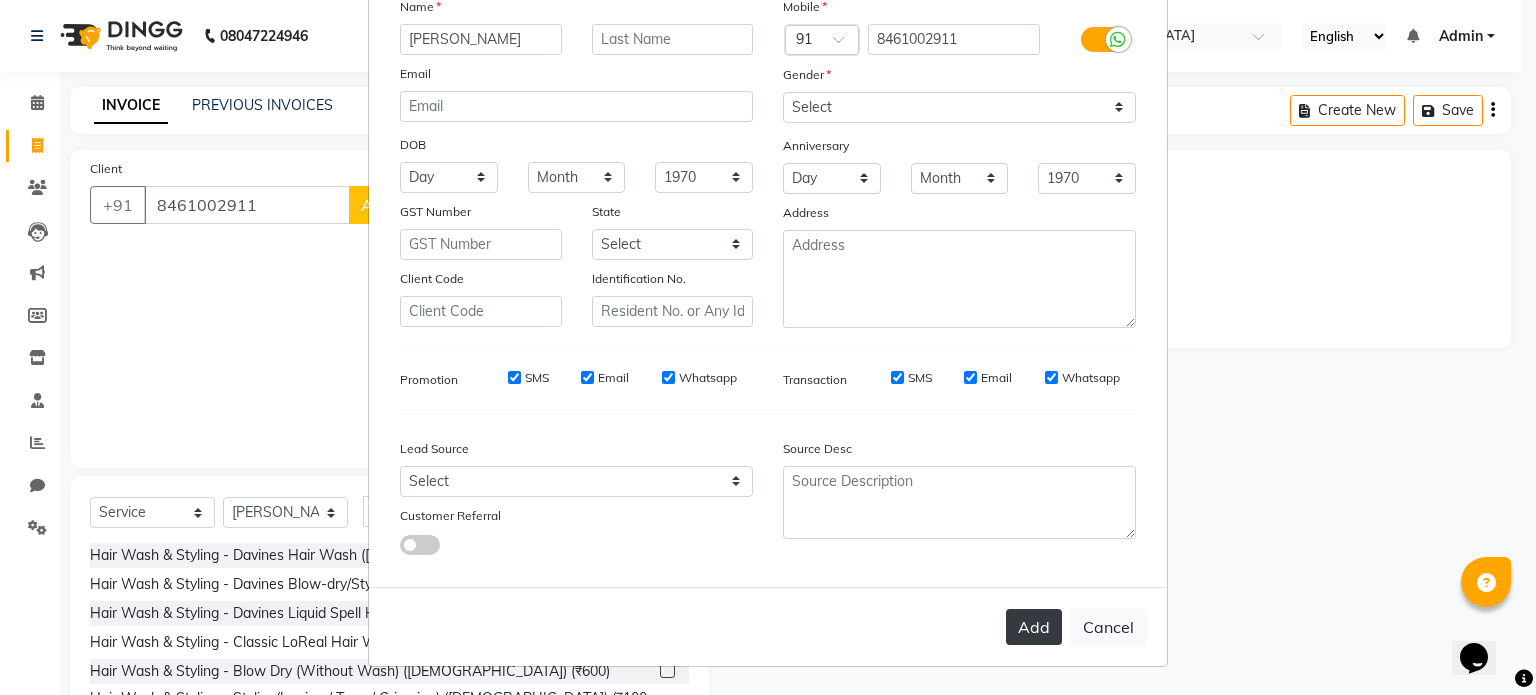 click on "Add" at bounding box center [1034, 627] 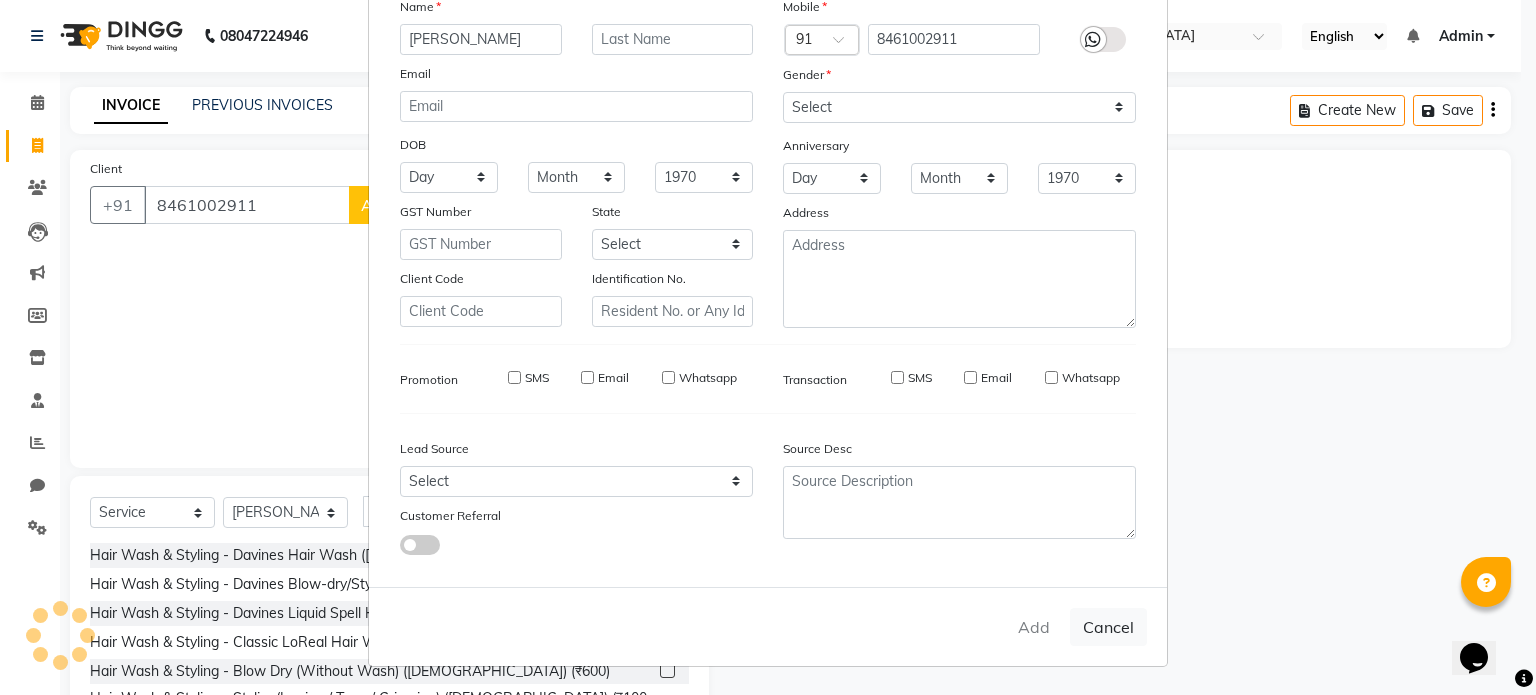 type 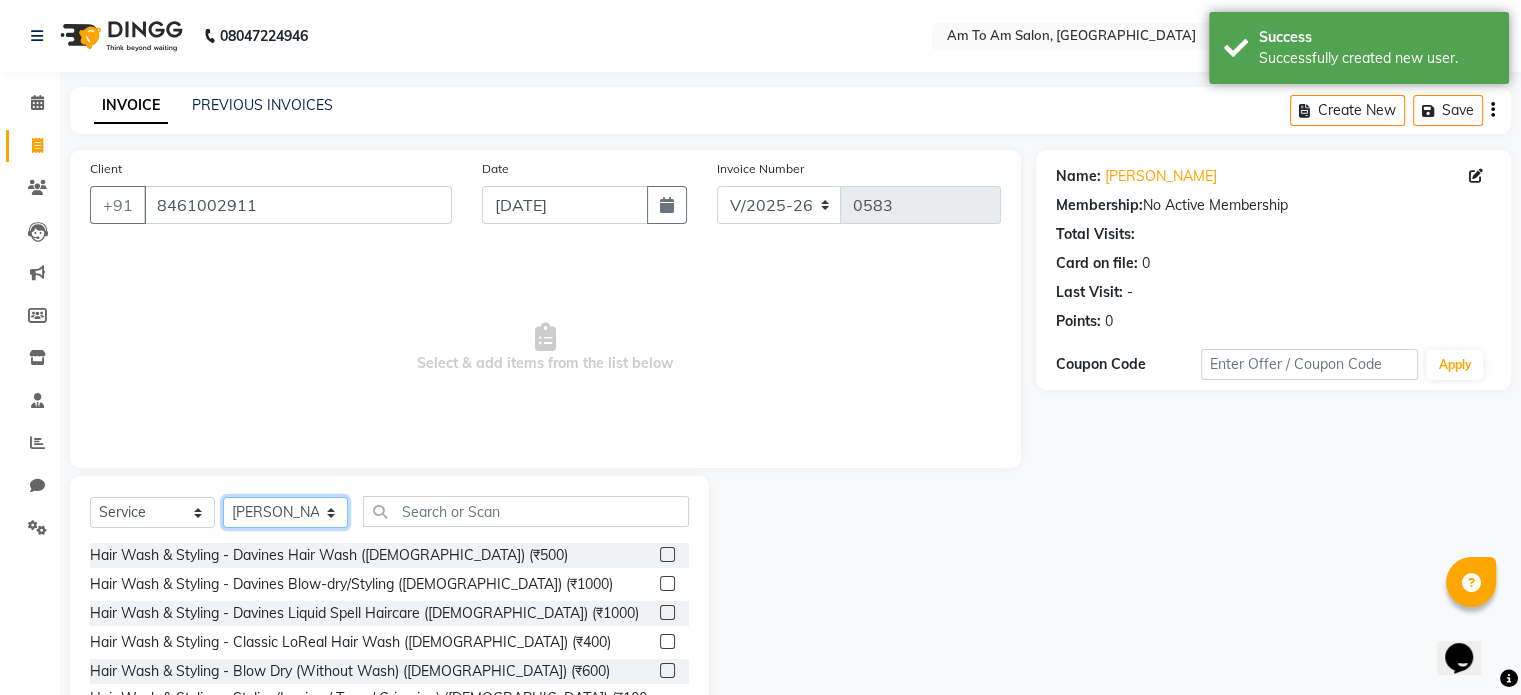 click on "Select Stylist [PERSON_NAME] I [PERSON_NAME] Mahi [PERSON_NAME]  Poonam Mam [PERSON_NAME] [PERSON_NAME] [PERSON_NAME] [PERSON_NAME]  [PERSON_NAME] [PERSON_NAME]  [PERSON_NAME] Manager" 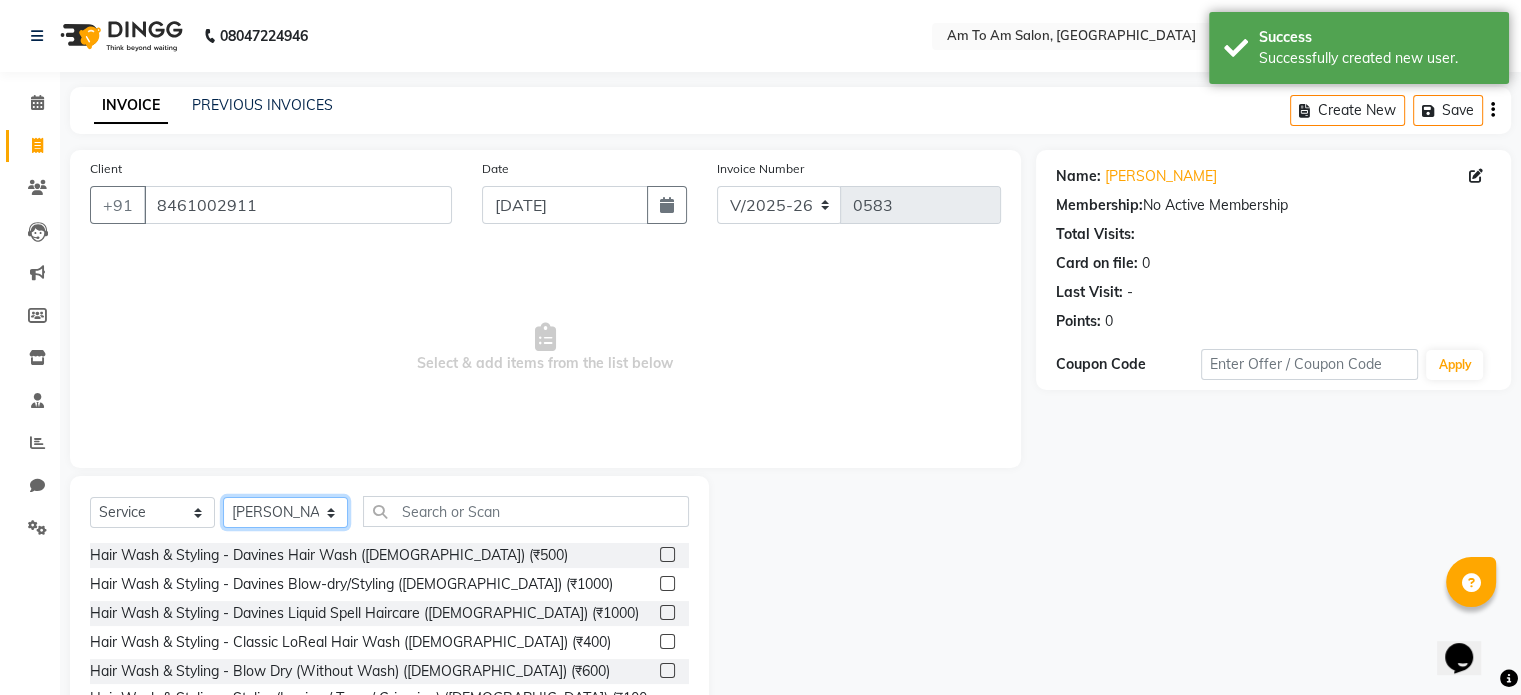 click on "Select Stylist [PERSON_NAME] I [PERSON_NAME] Mahi [PERSON_NAME]  Poonam Mam [PERSON_NAME] [PERSON_NAME] [PERSON_NAME] [PERSON_NAME]  [PERSON_NAME] [PERSON_NAME]  [PERSON_NAME] Manager" 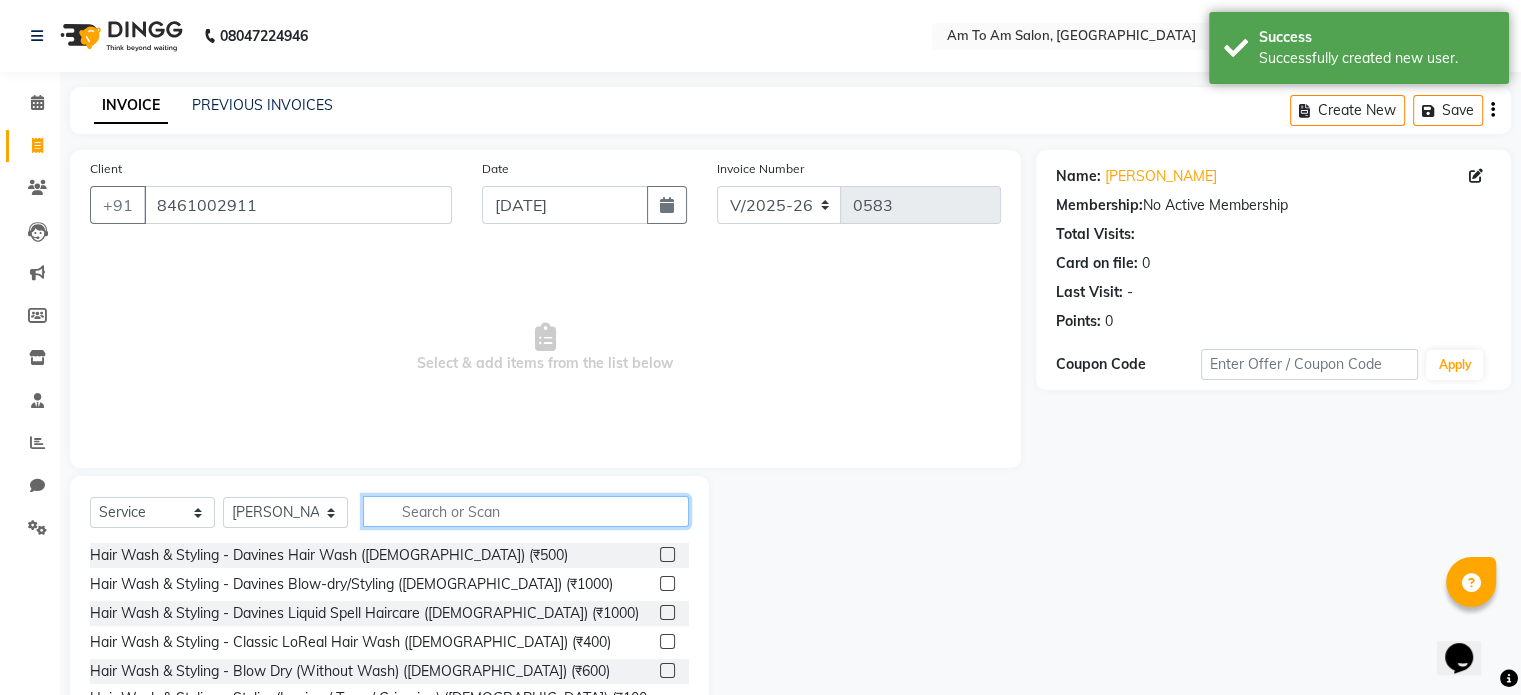 click 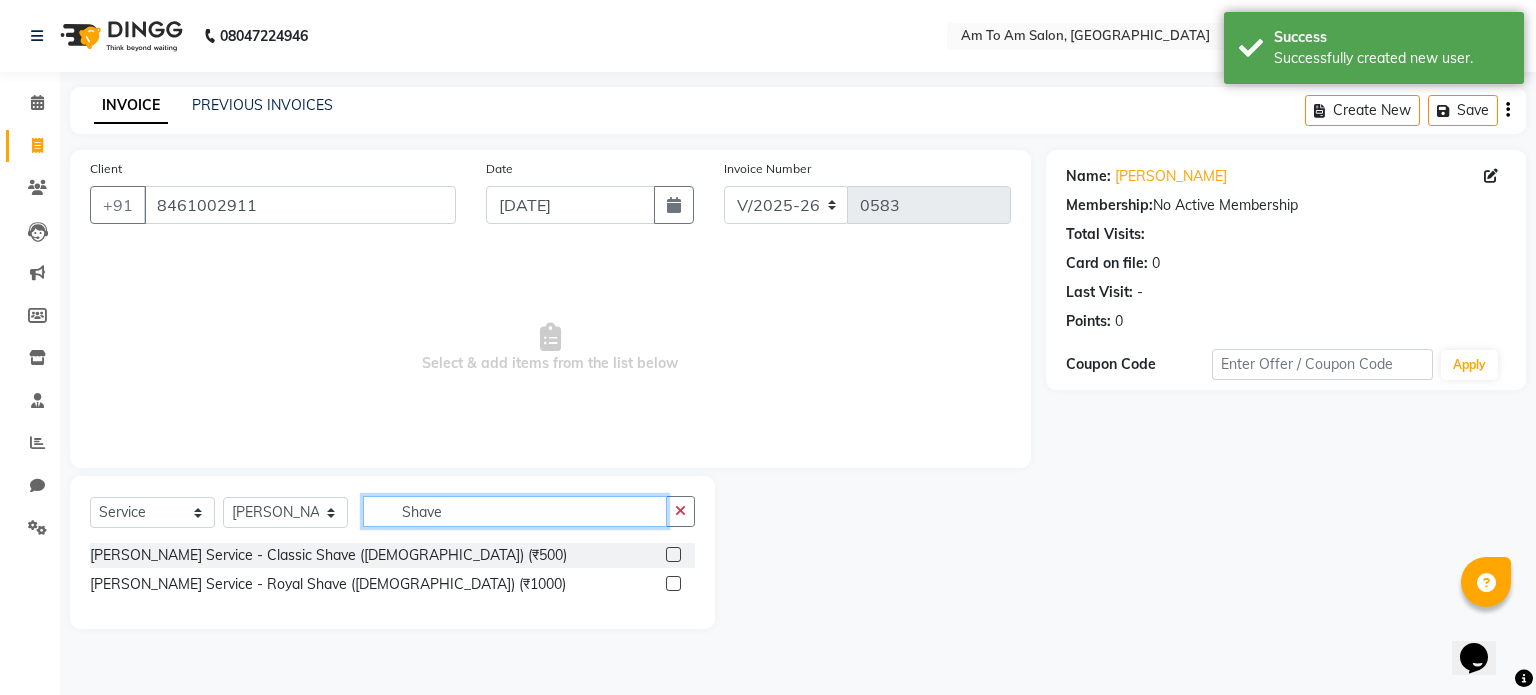 type on "Shave" 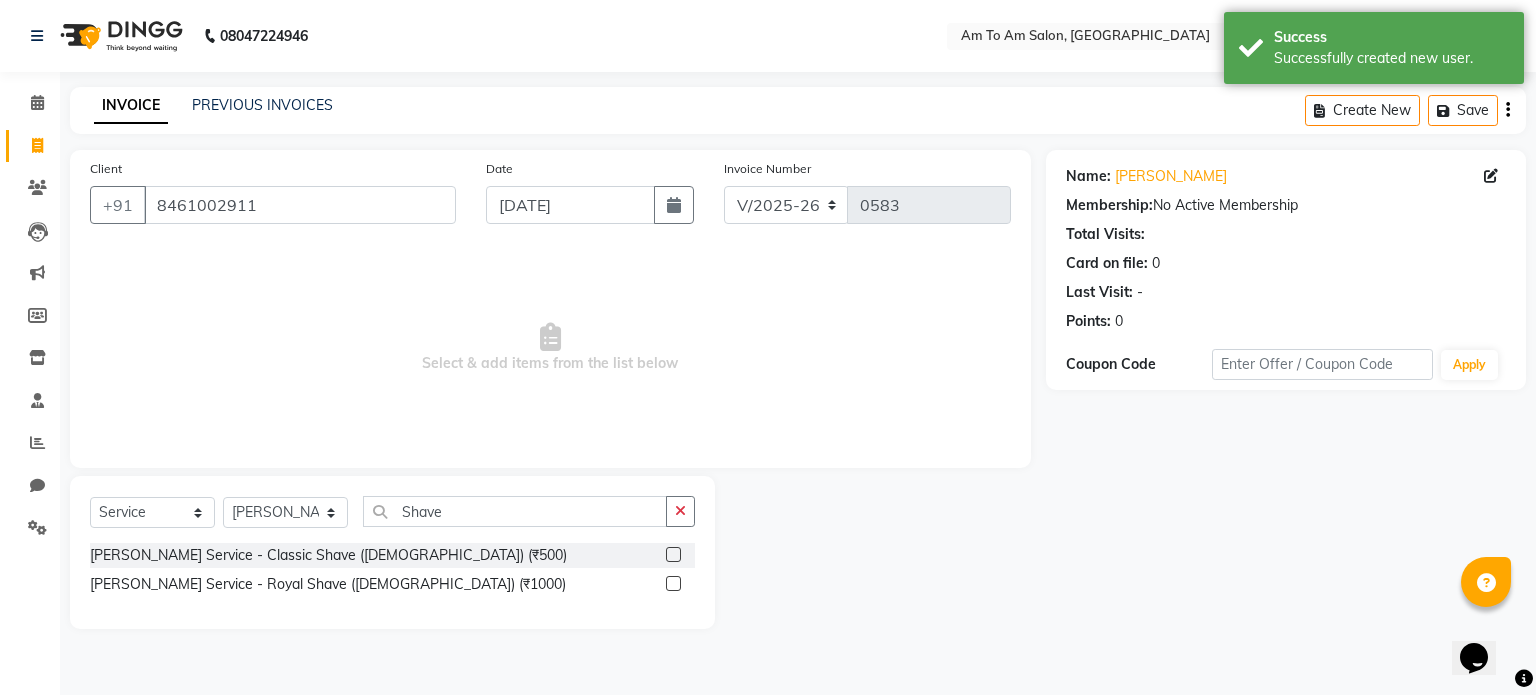 click 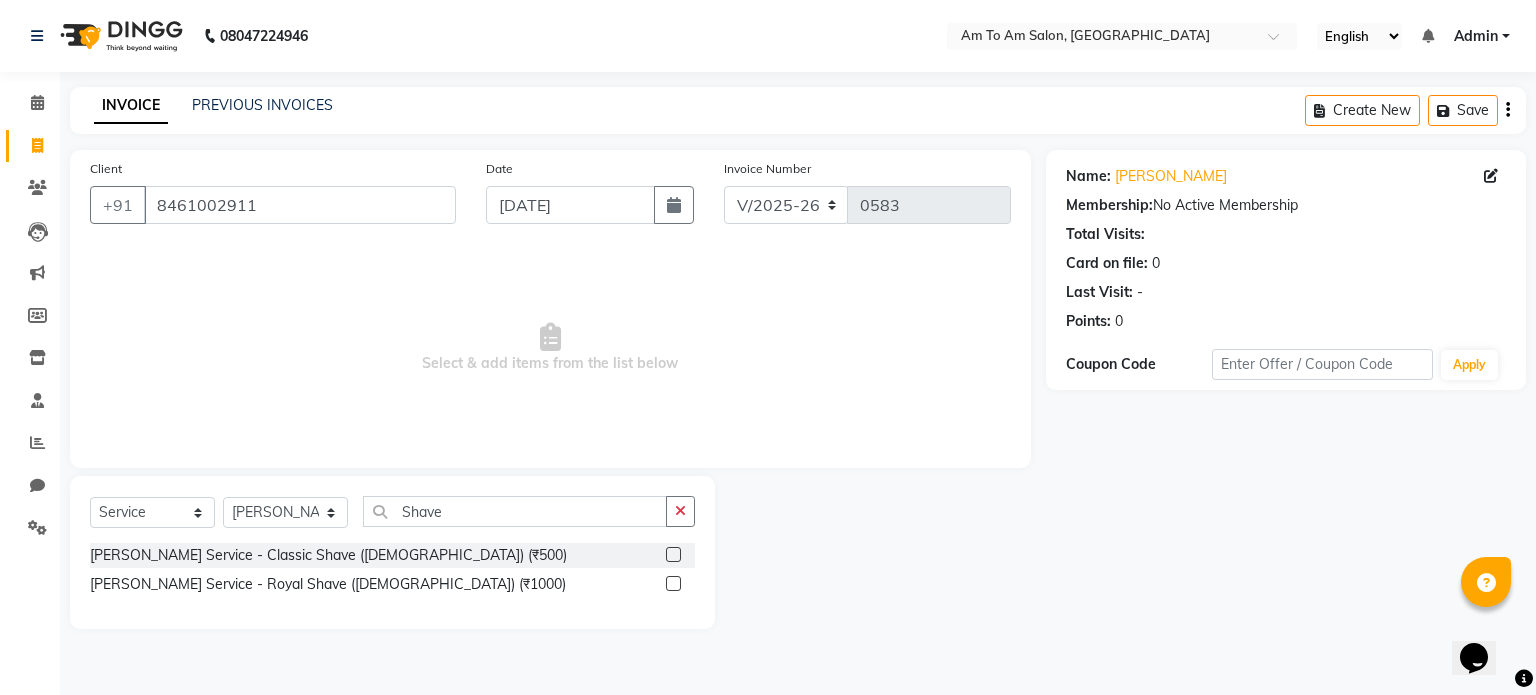 click 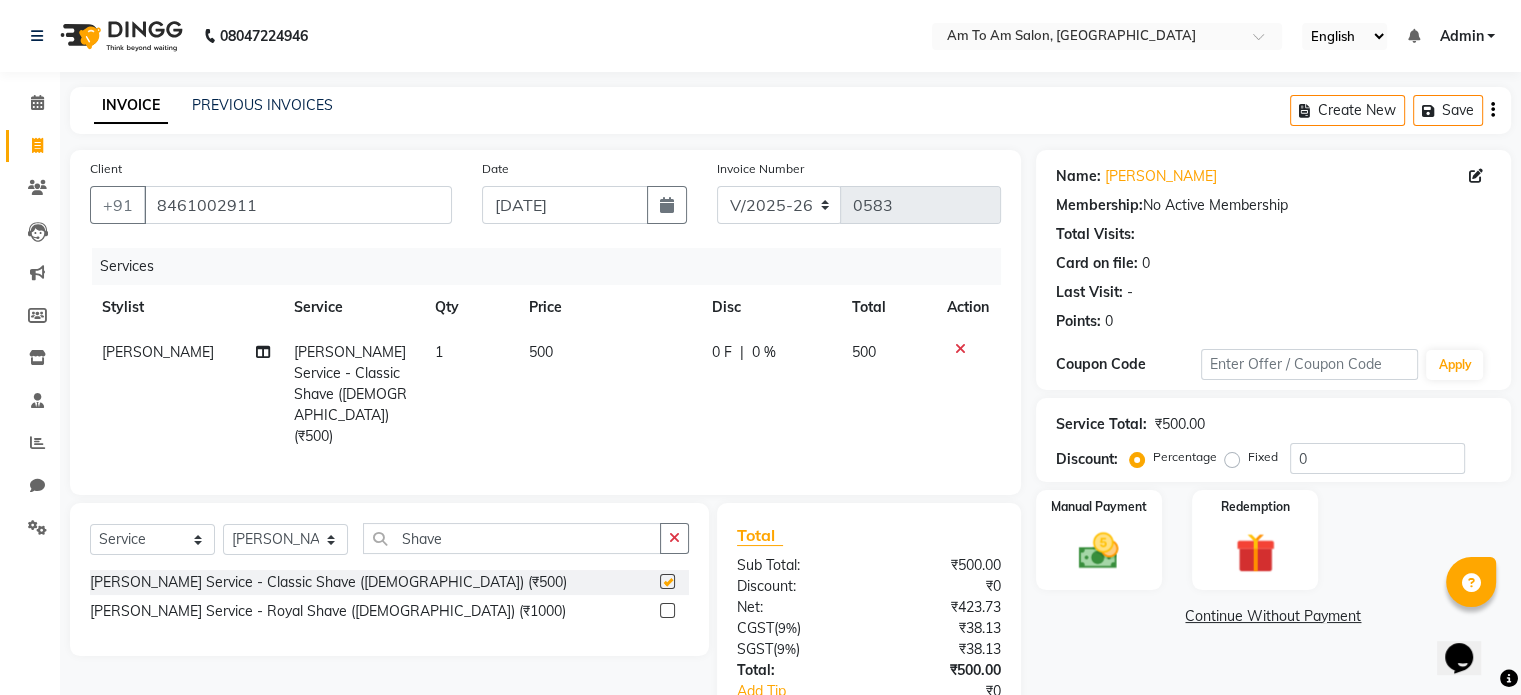 checkbox on "false" 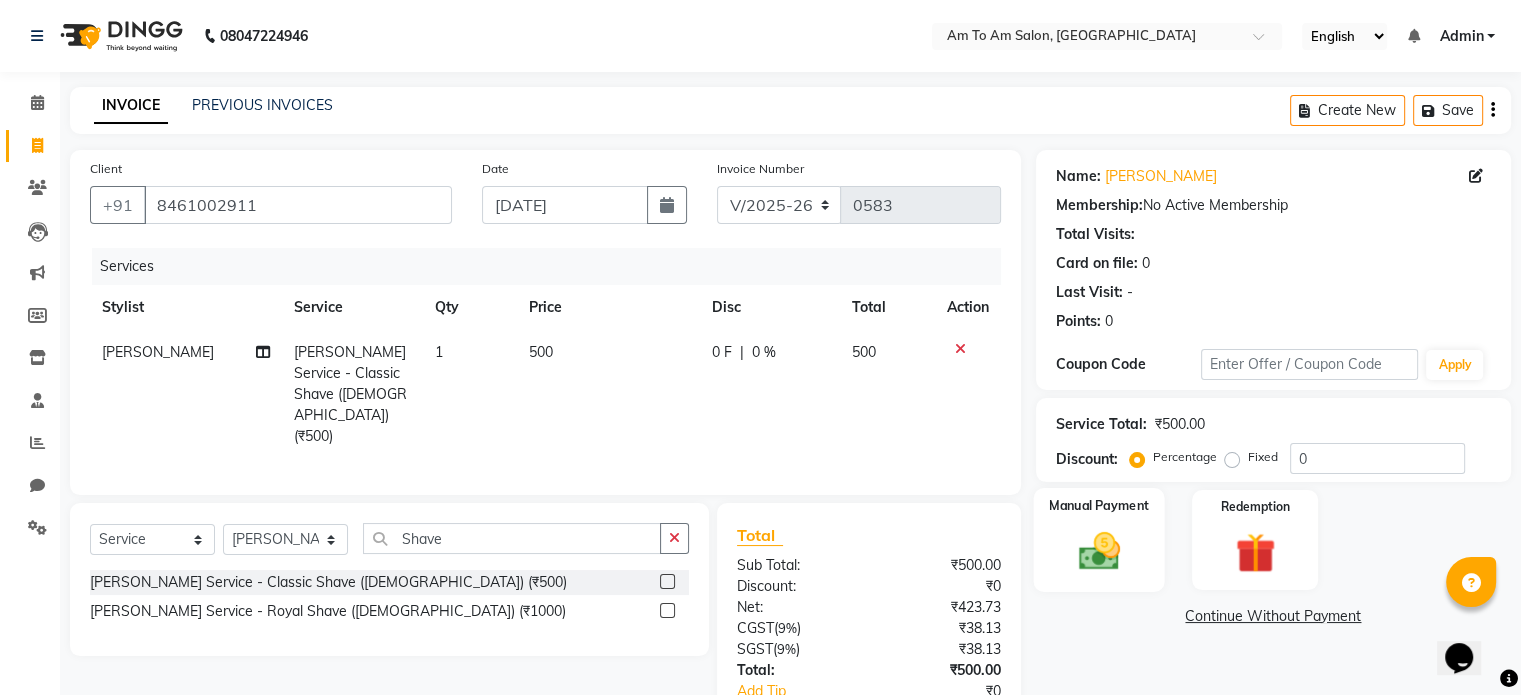 click on "Manual Payment" 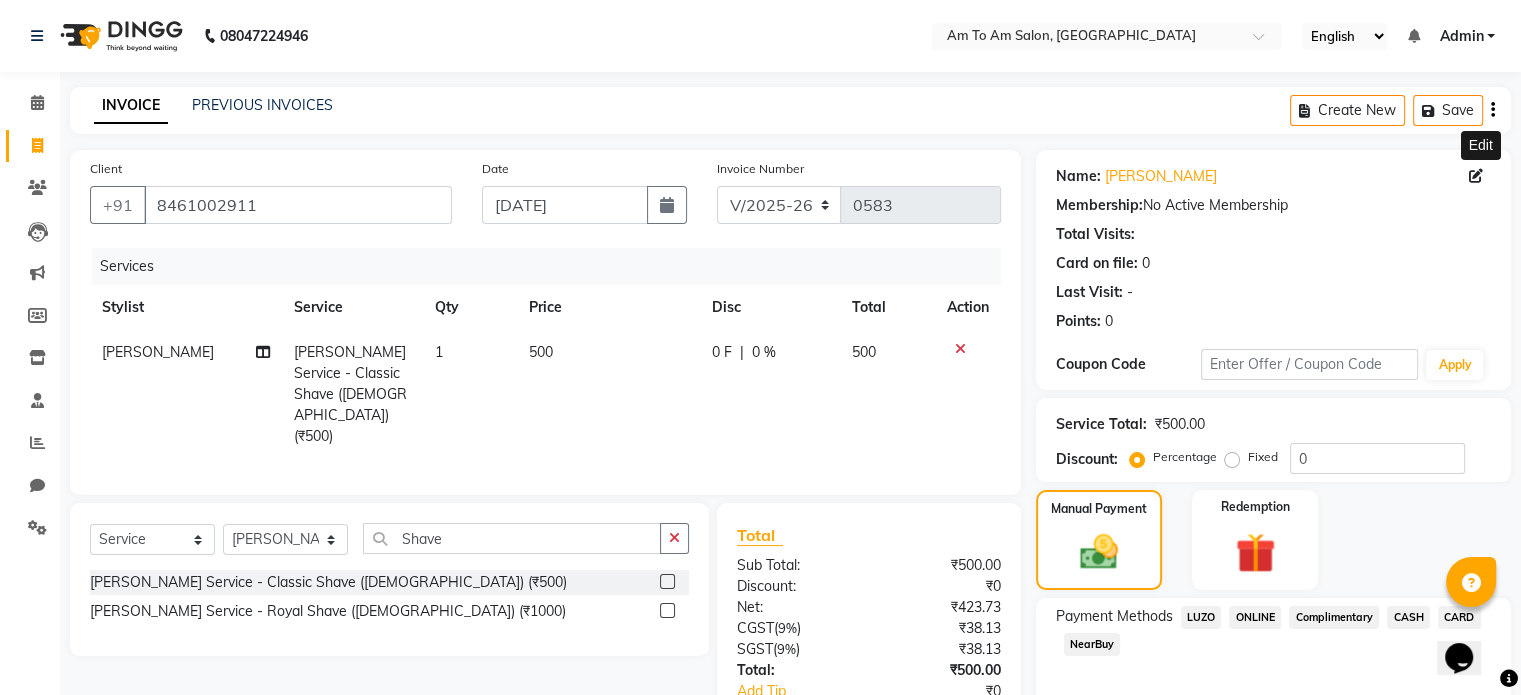 click 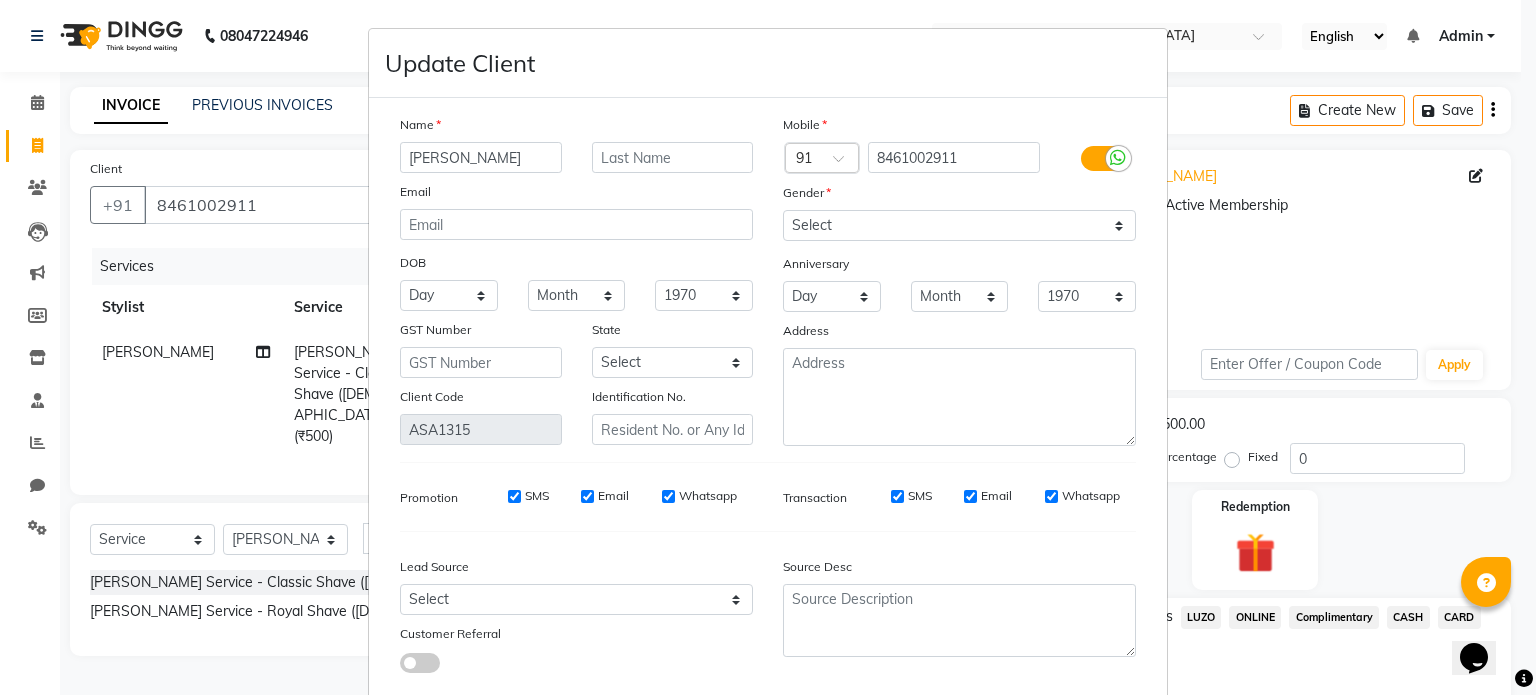 type on "[PERSON_NAME]" 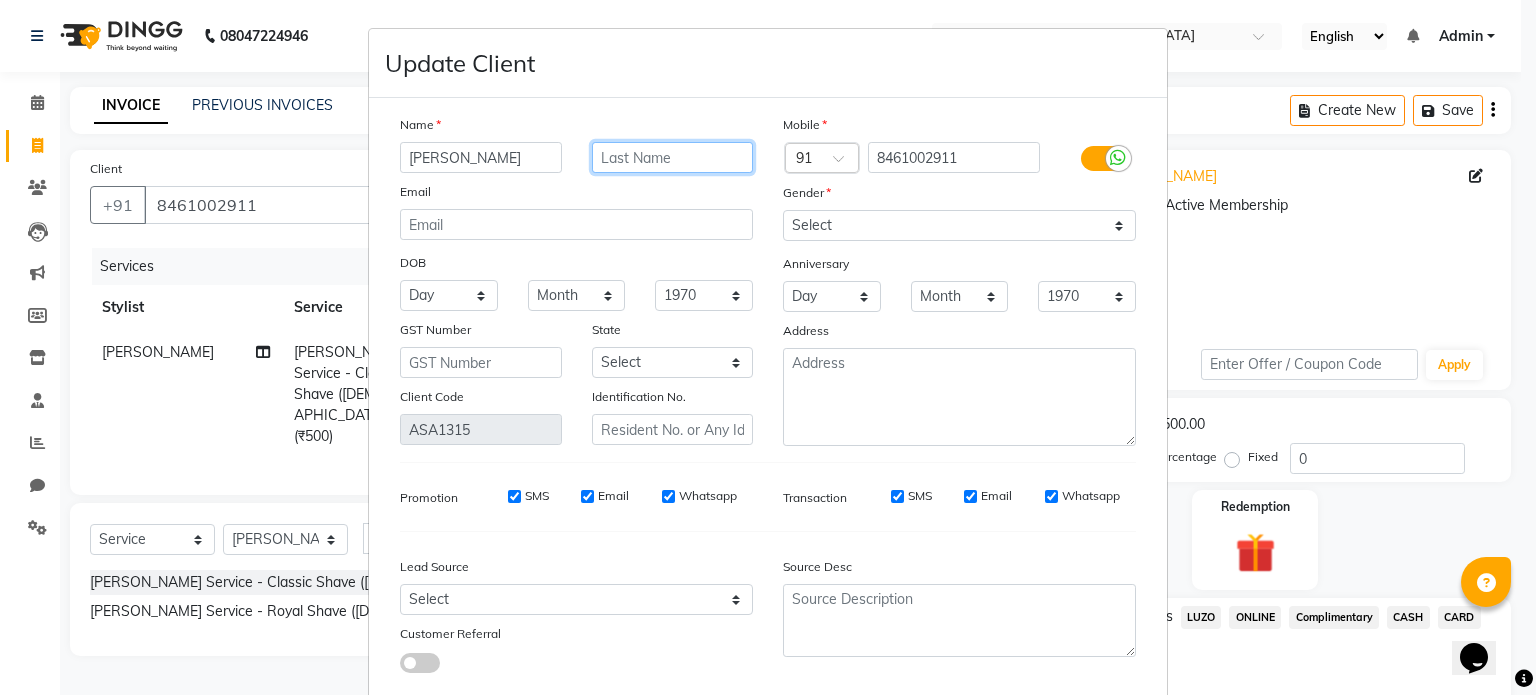 click at bounding box center [673, 157] 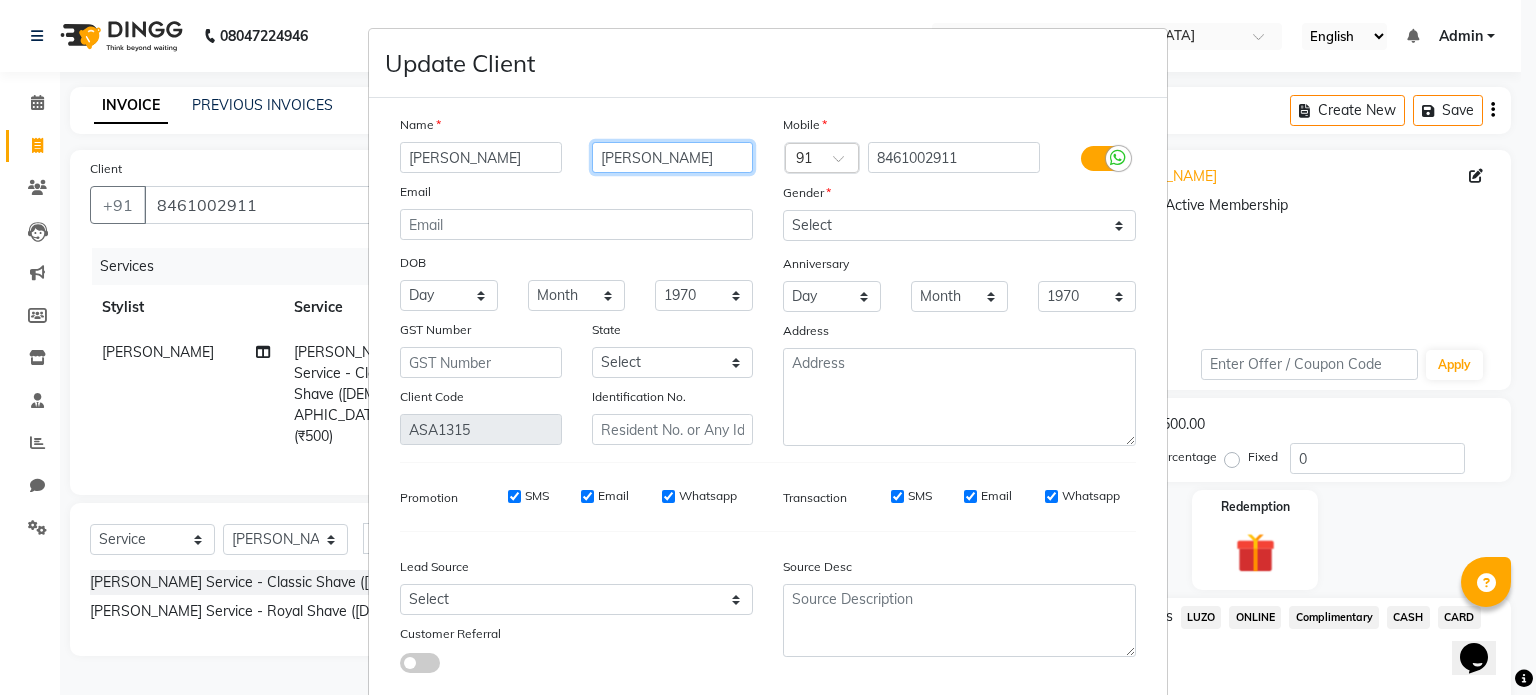 type on "[PERSON_NAME]" 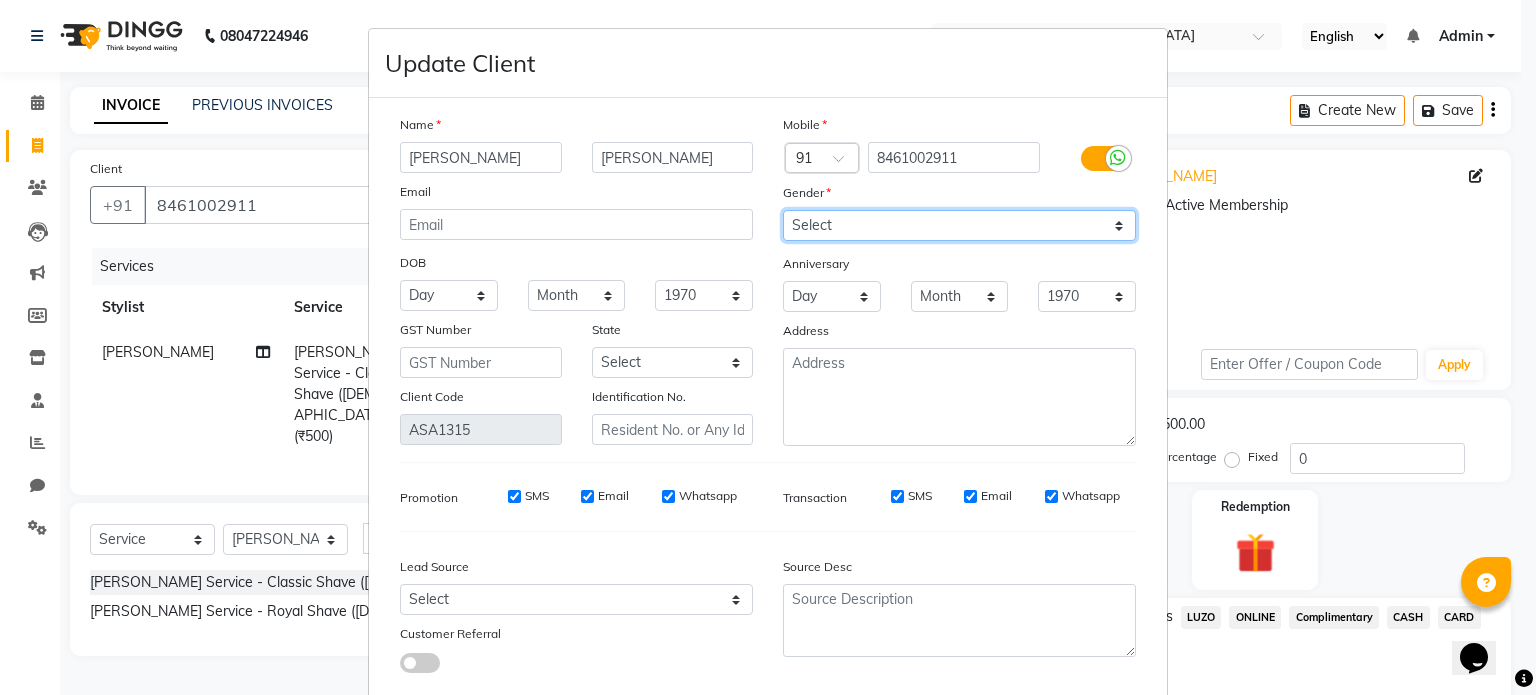 click on "Select [DEMOGRAPHIC_DATA] [DEMOGRAPHIC_DATA] Other Prefer Not To Say" at bounding box center (959, 225) 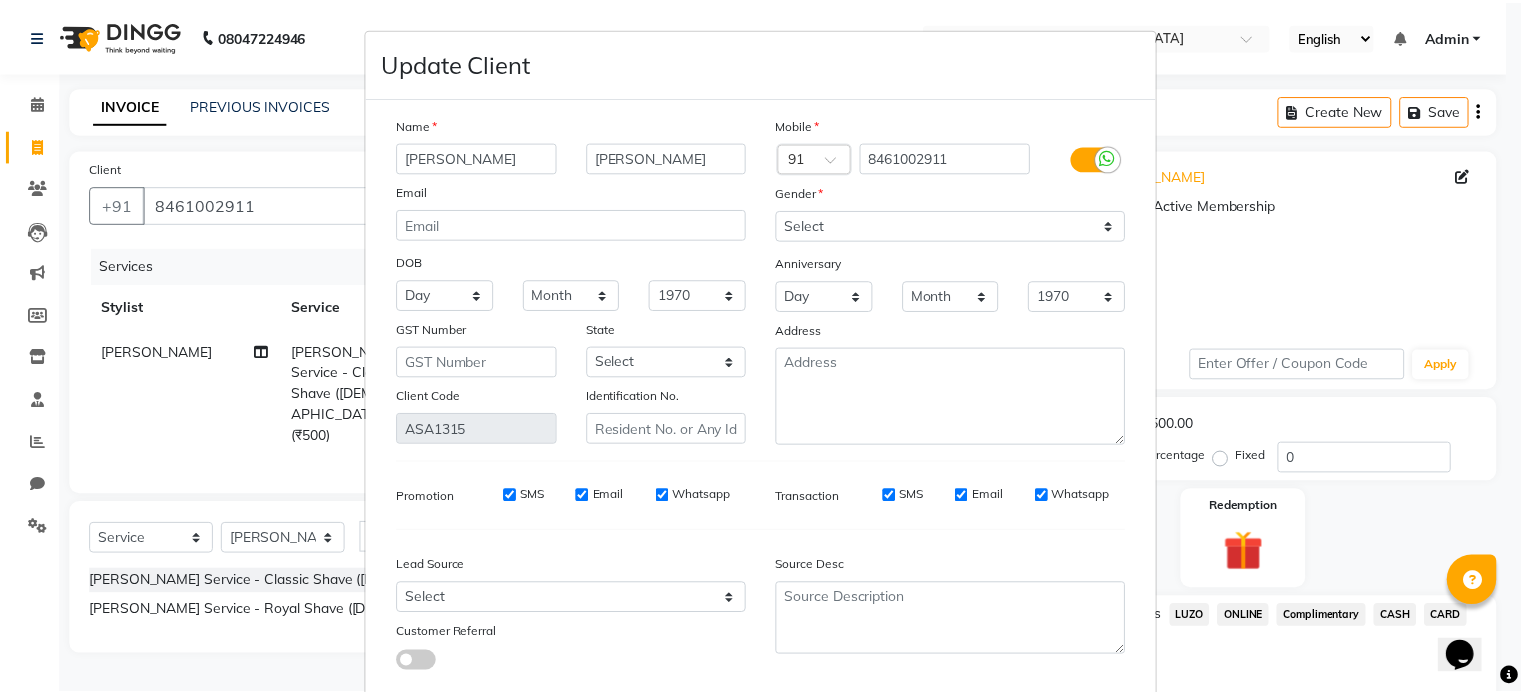 scroll, scrollTop: 126, scrollLeft: 0, axis: vertical 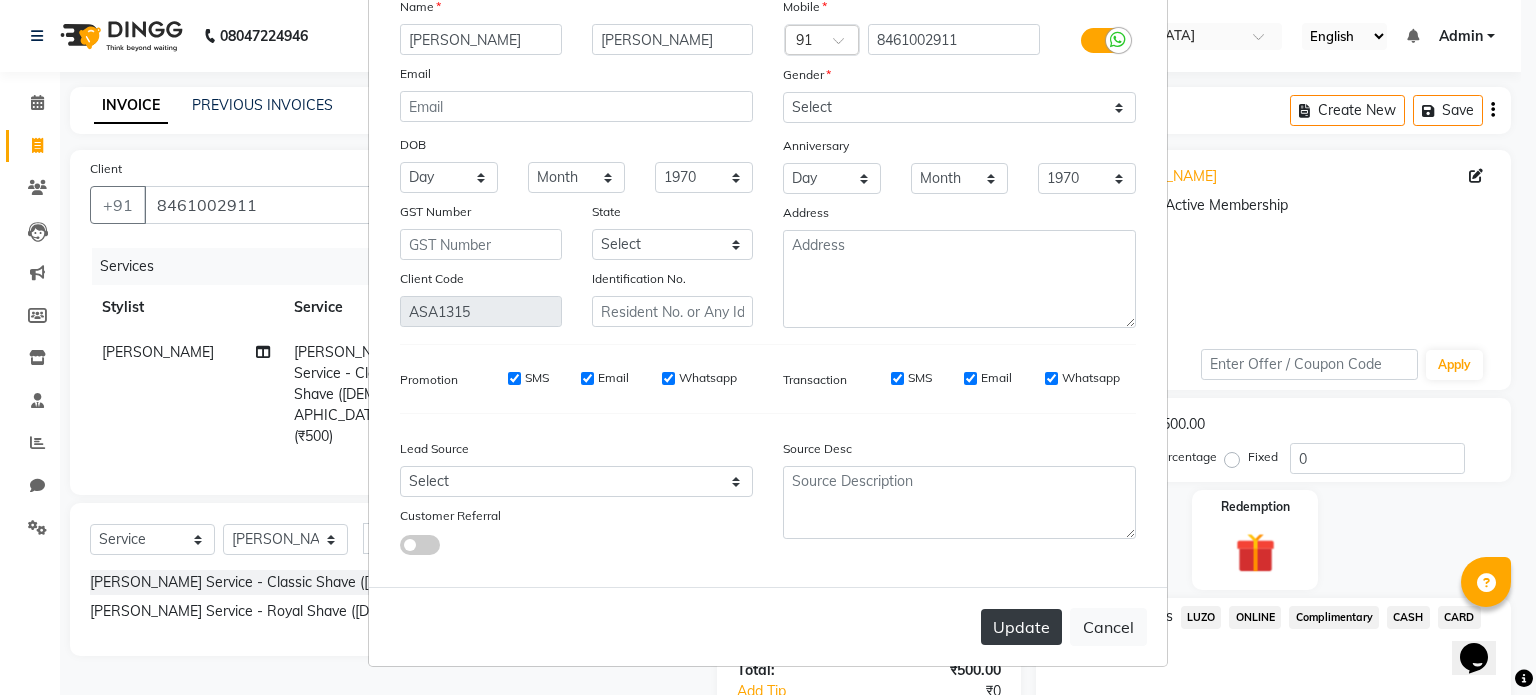 click on "Update" at bounding box center [1021, 627] 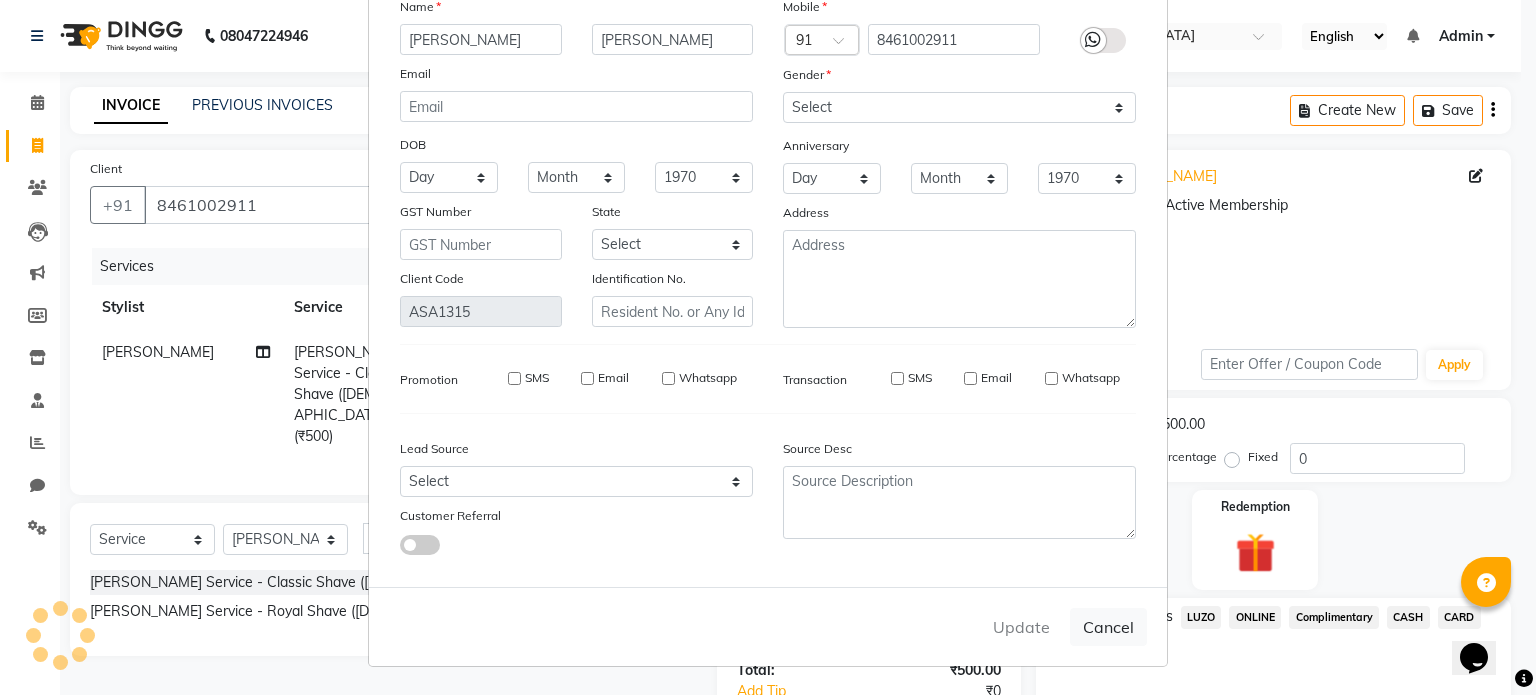 type 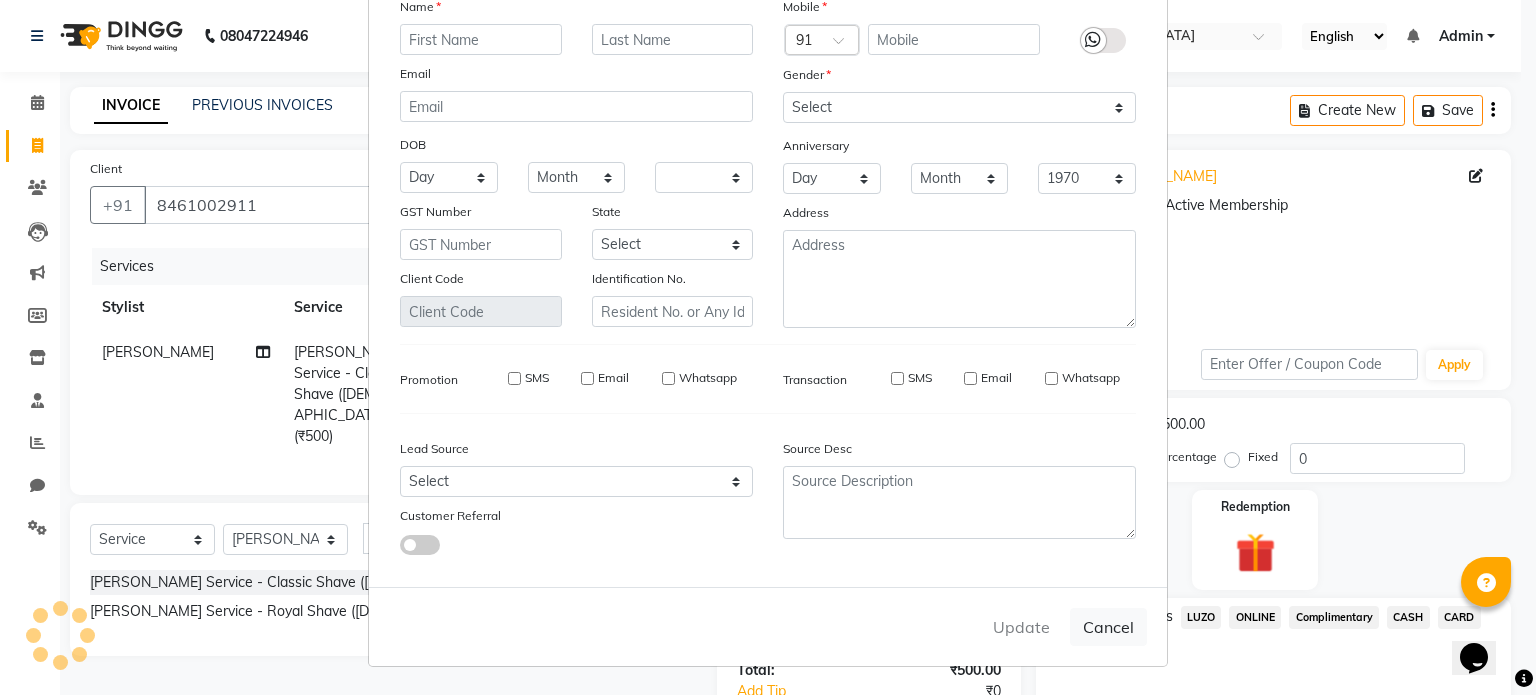 select 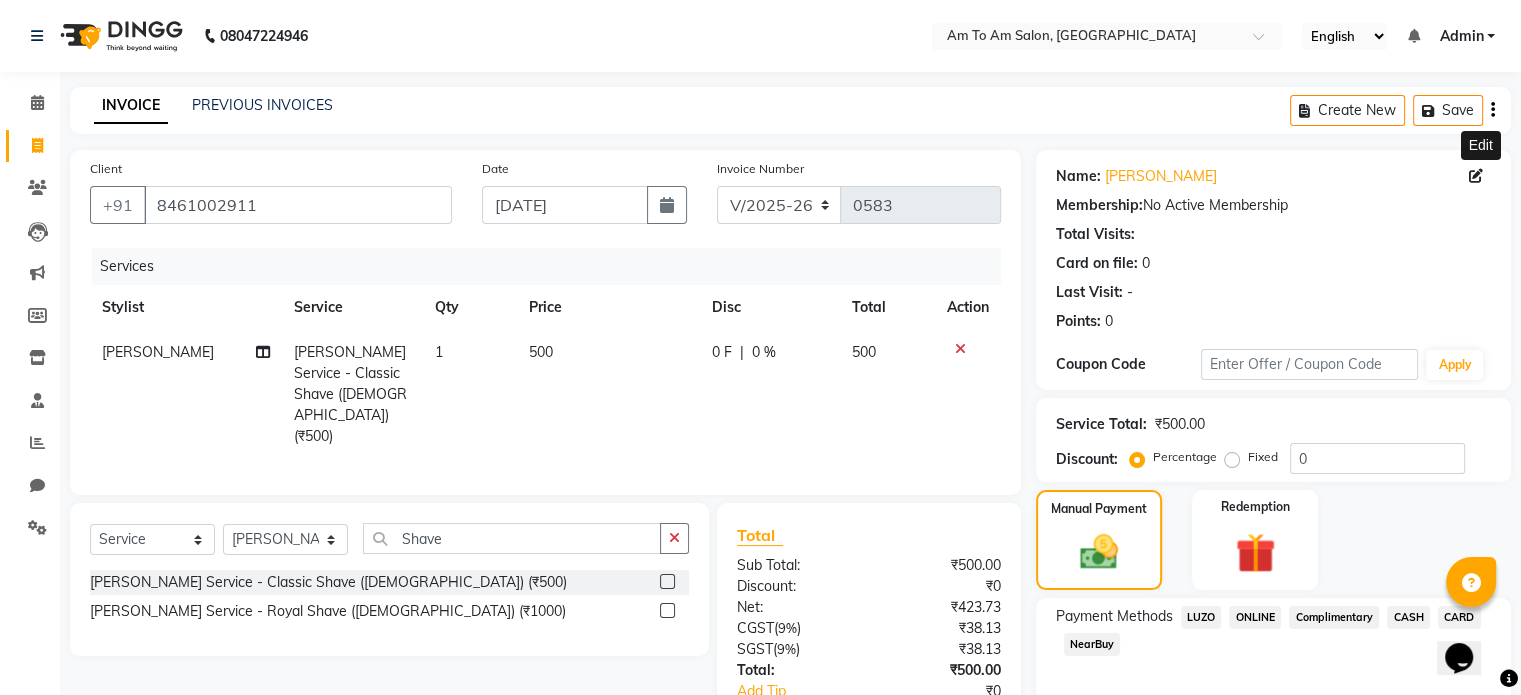click on "ONLINE" 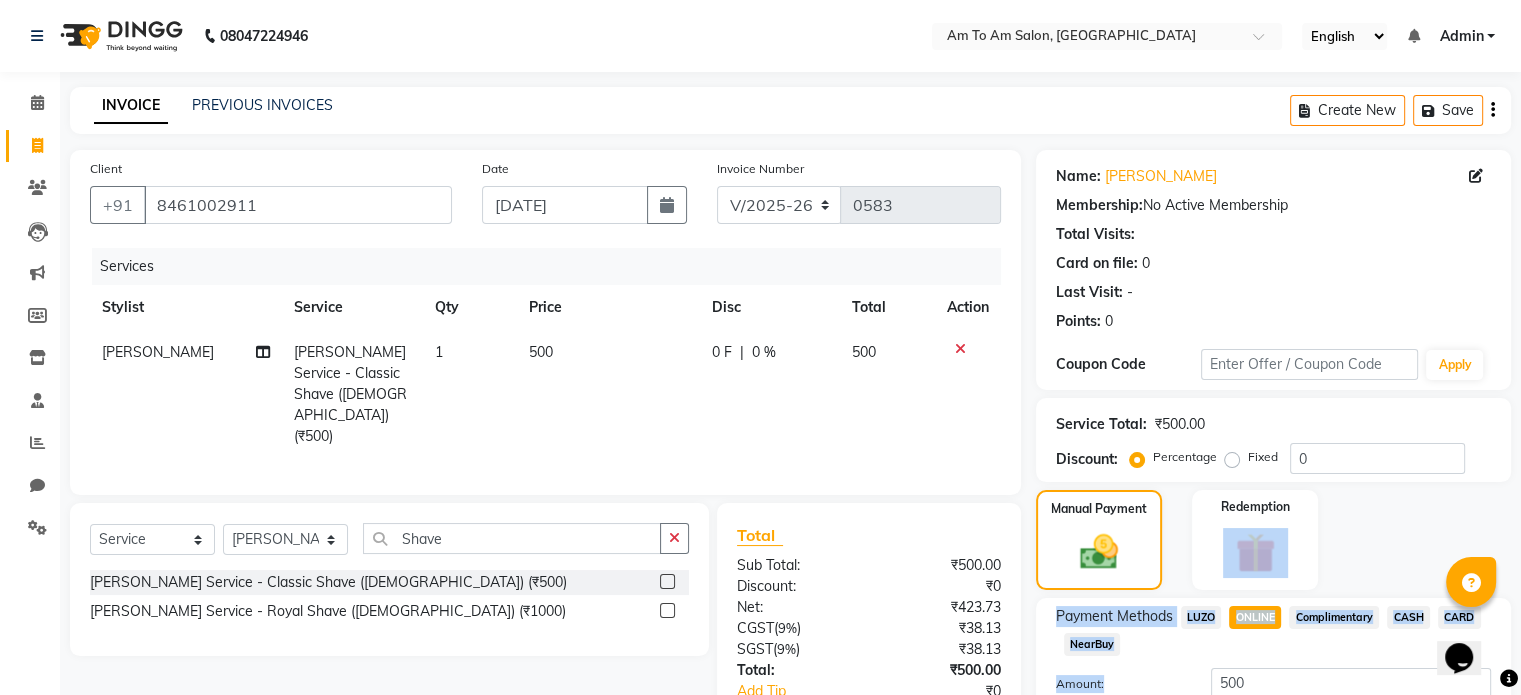 drag, startPoint x: 1520, startPoint y: 488, endPoint x: 1535, endPoint y: 680, distance: 192.58505 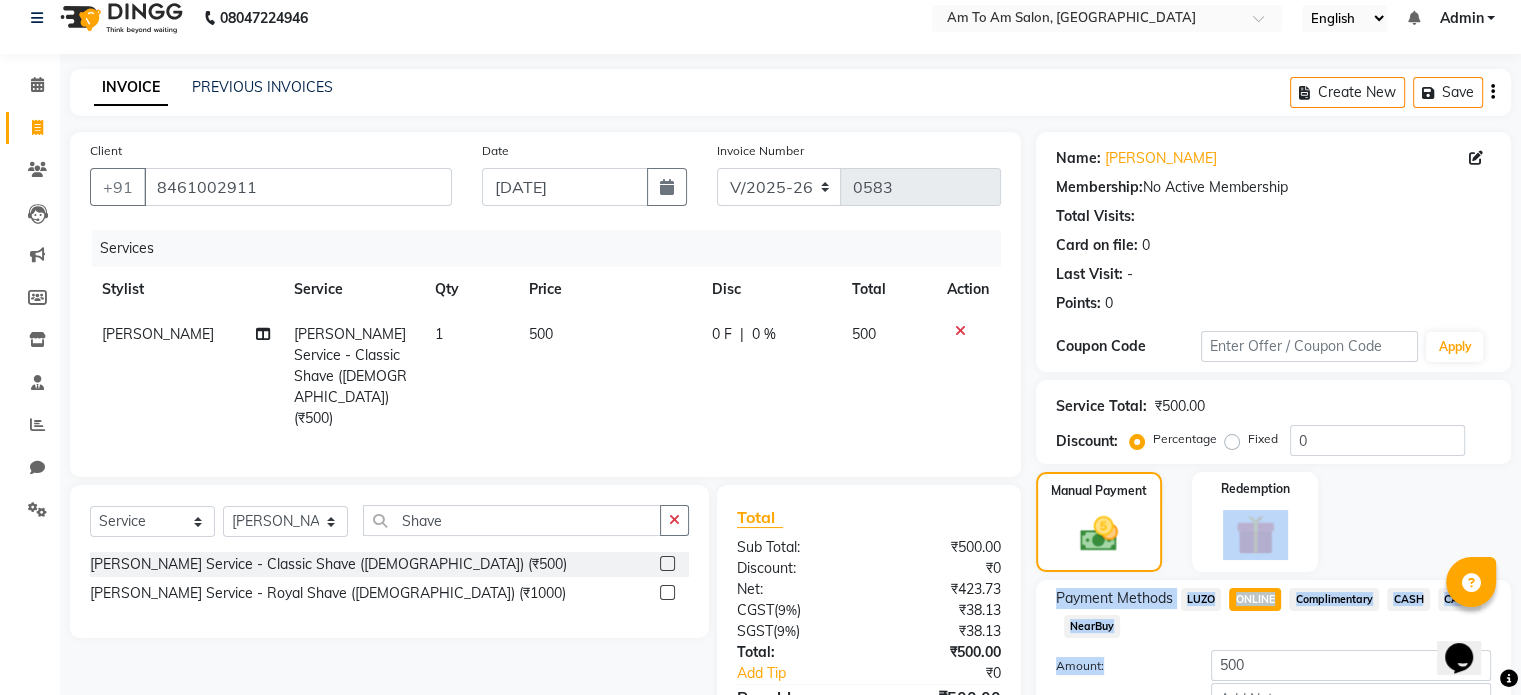 scroll, scrollTop: 152, scrollLeft: 0, axis: vertical 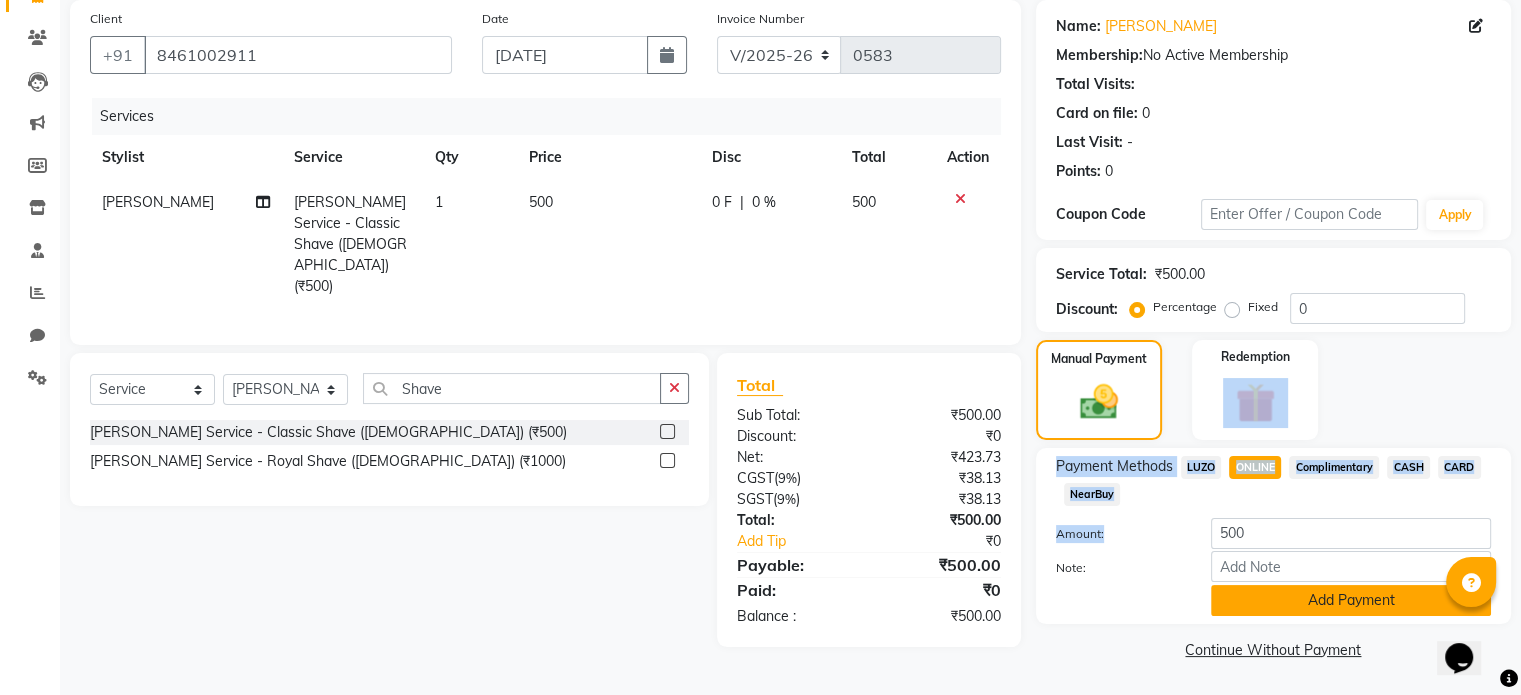 click on "Add Payment" 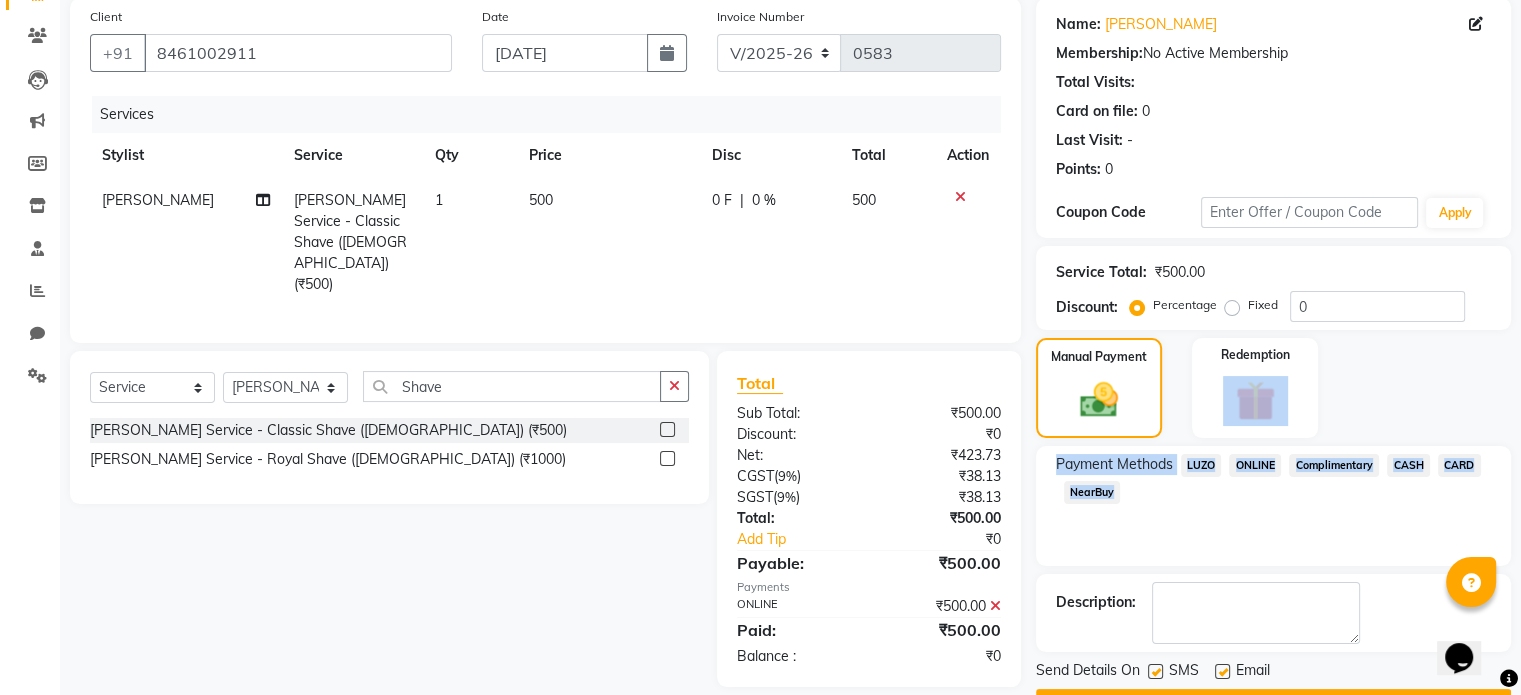 scroll, scrollTop: 205, scrollLeft: 0, axis: vertical 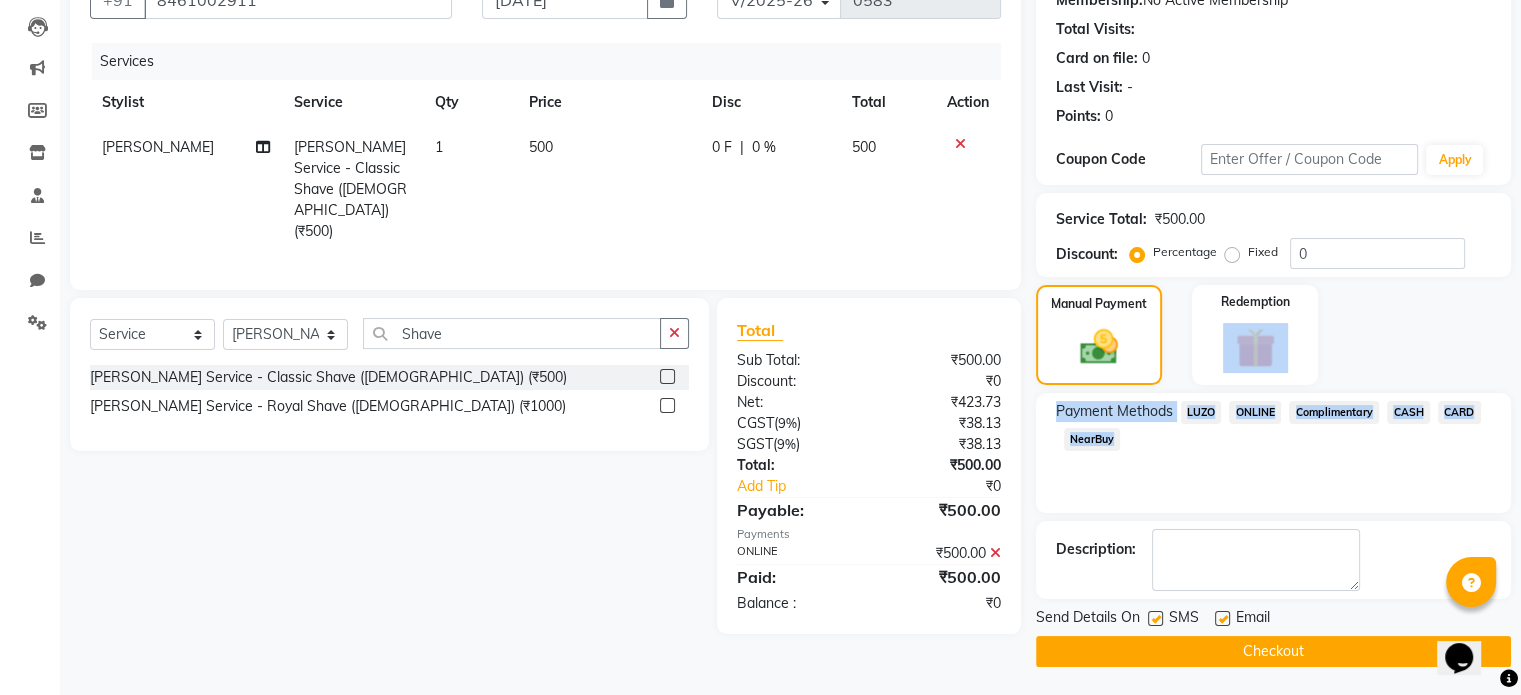 click on "Checkout" 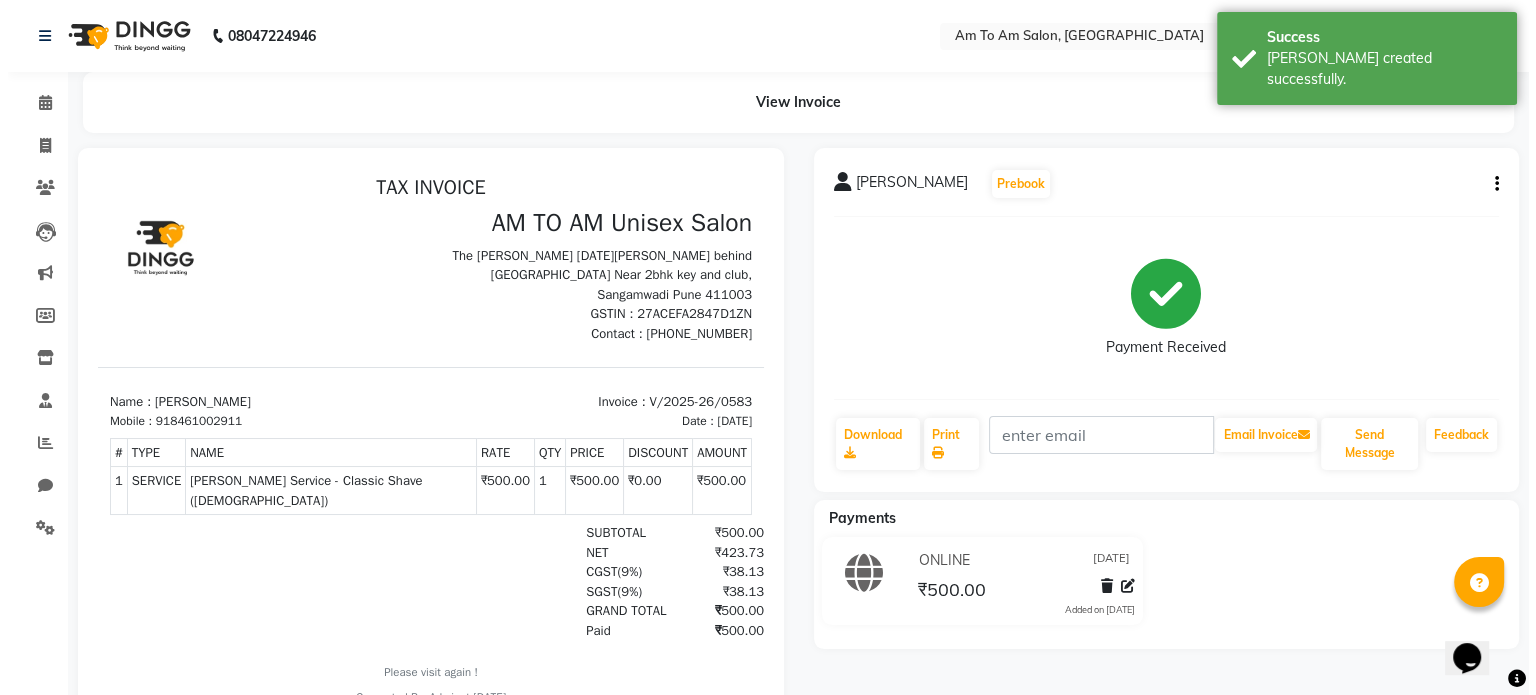 scroll, scrollTop: 0, scrollLeft: 0, axis: both 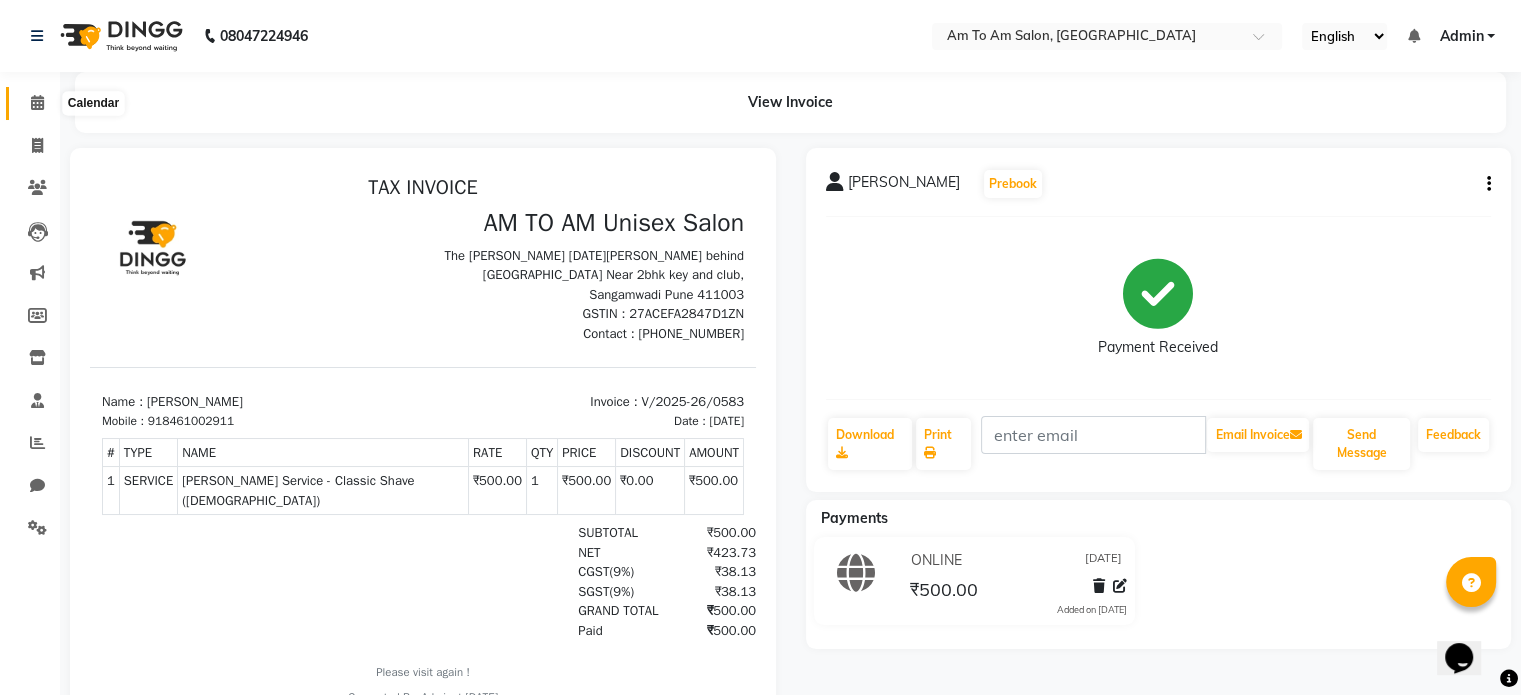 click 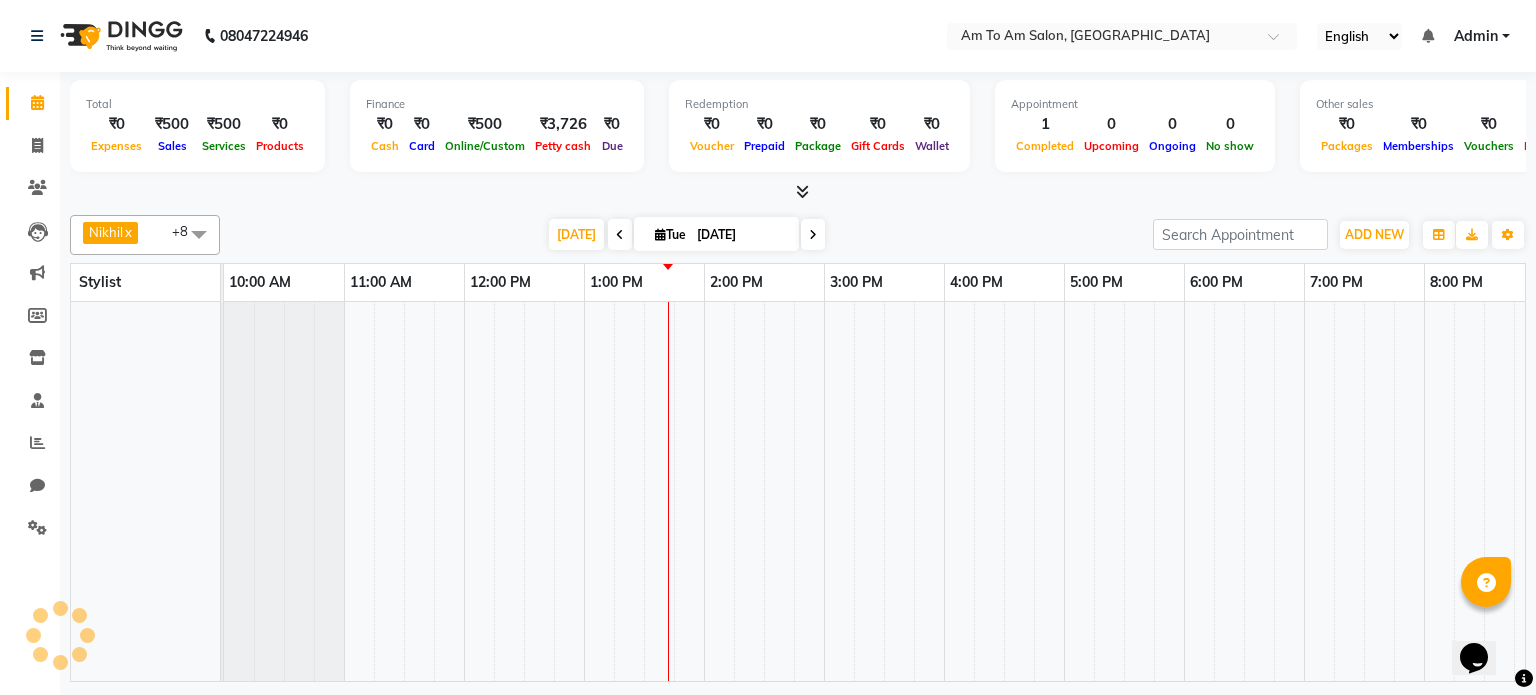 scroll, scrollTop: 0, scrollLeft: 360, axis: horizontal 